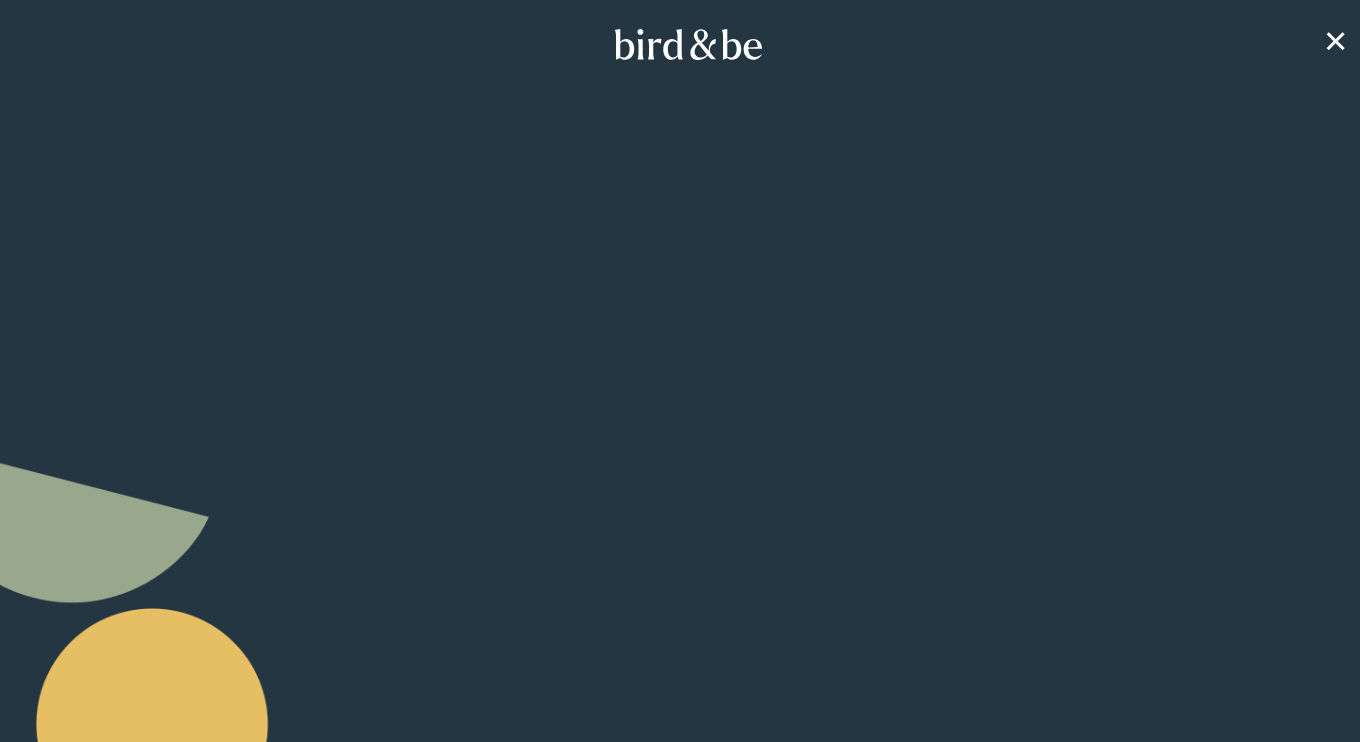 scroll, scrollTop: 0, scrollLeft: 0, axis: both 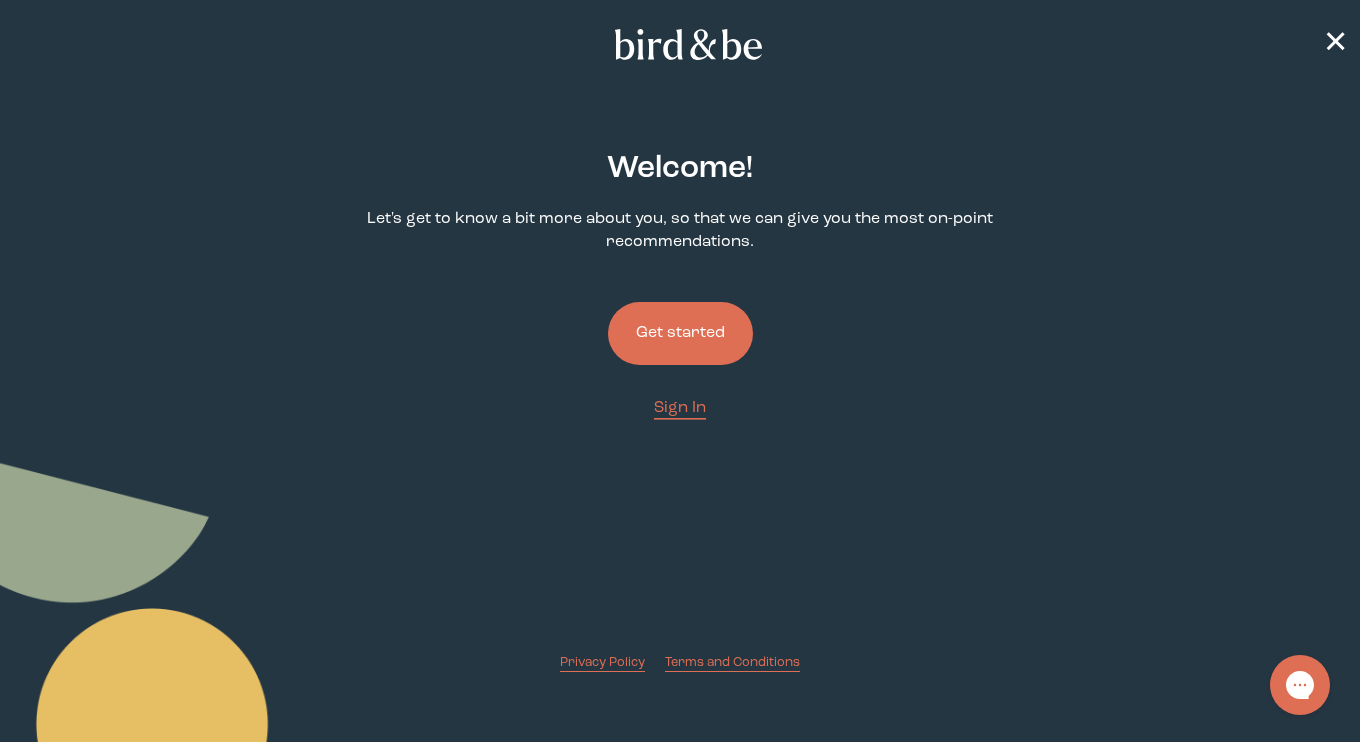click on "Get started" at bounding box center [680, 333] 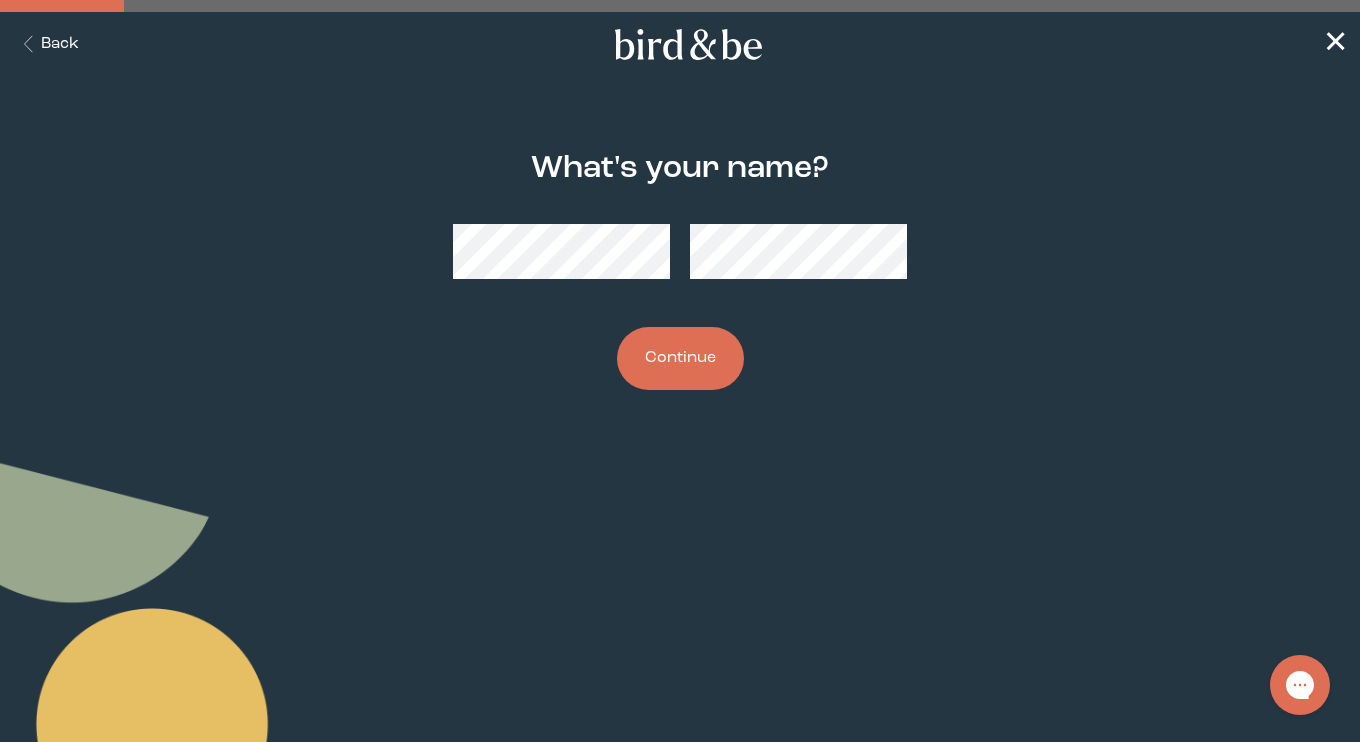 click on "Continue" at bounding box center (680, 358) 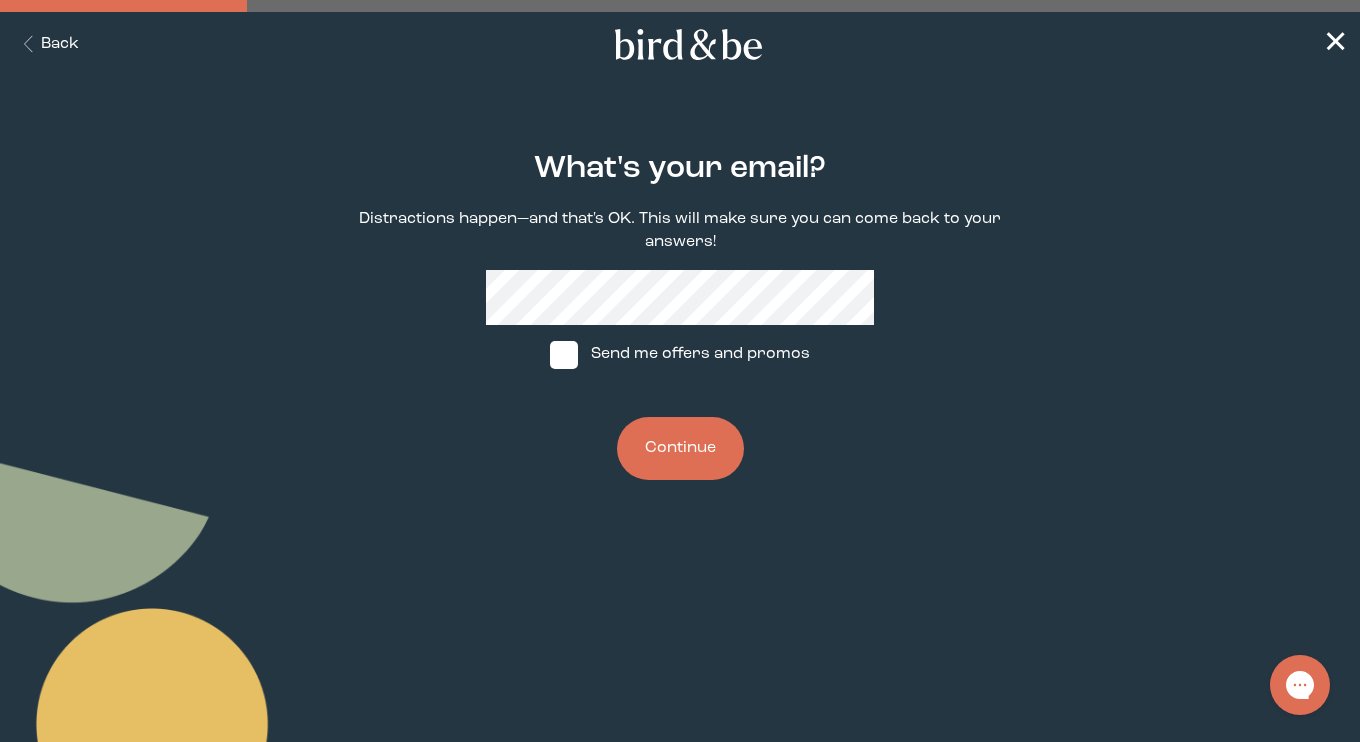 click on "Continue" at bounding box center [680, 448] 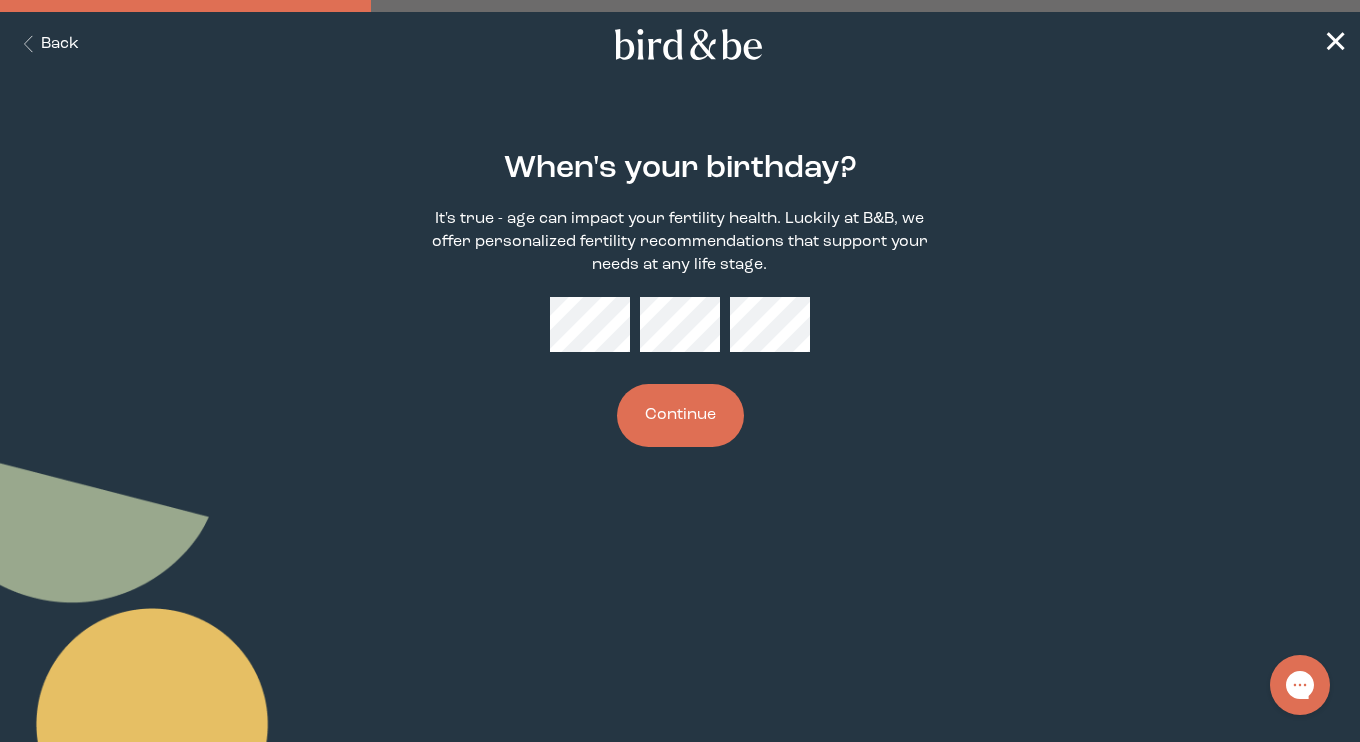 click on "Continue" at bounding box center [680, 415] 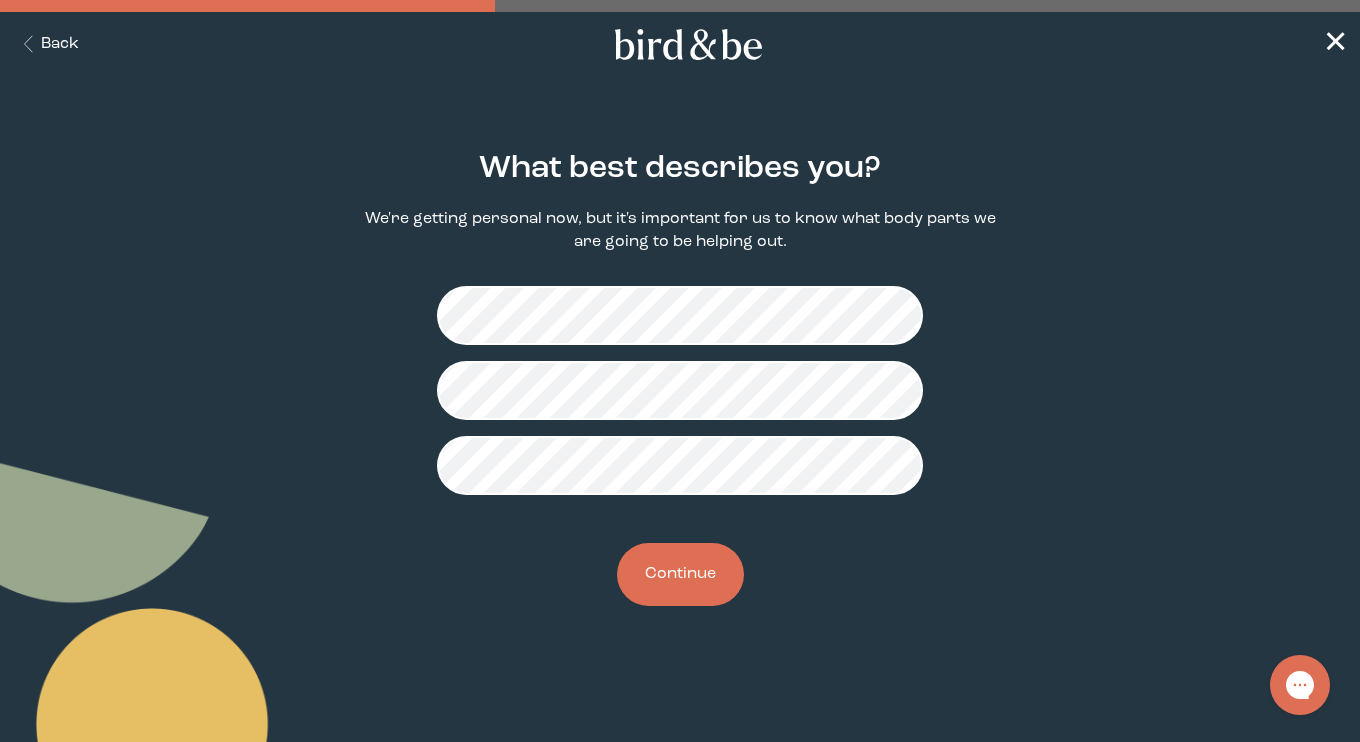 click on "Continue" at bounding box center (680, 574) 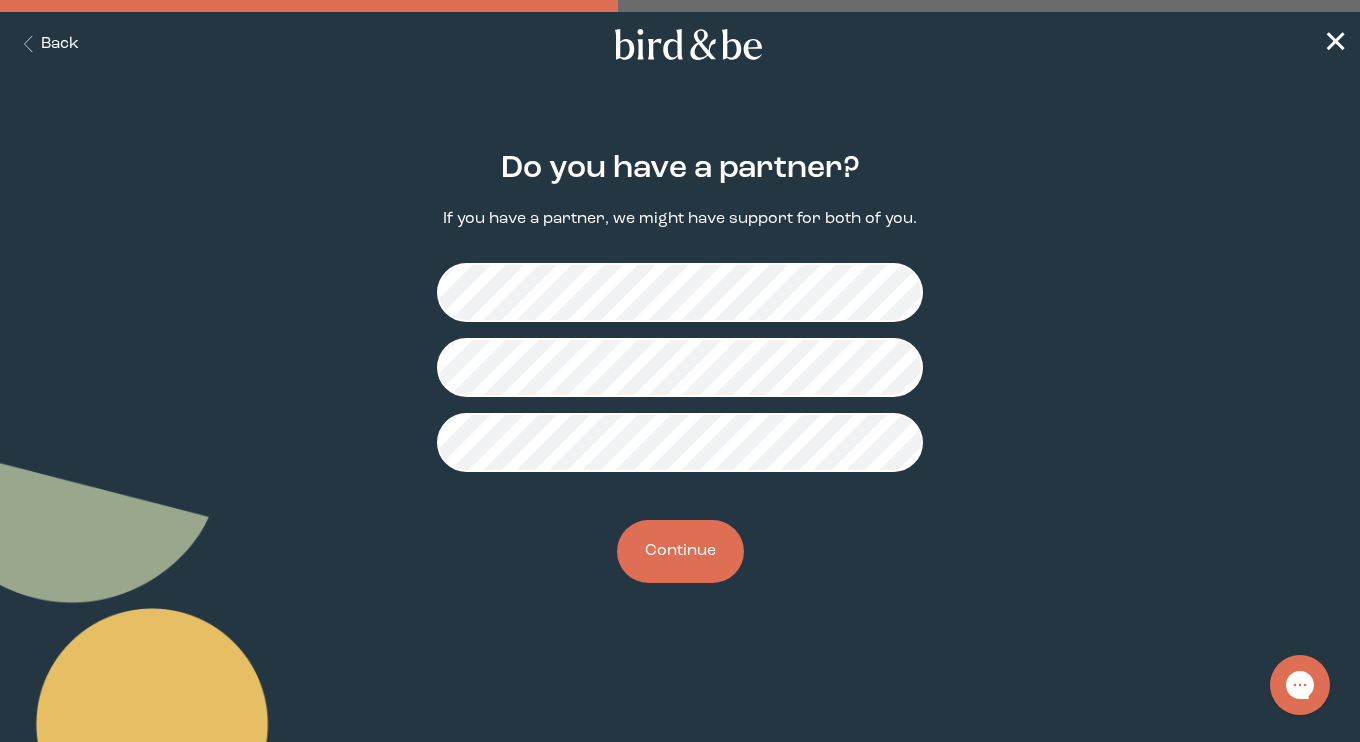 click on "Continue" at bounding box center (680, 551) 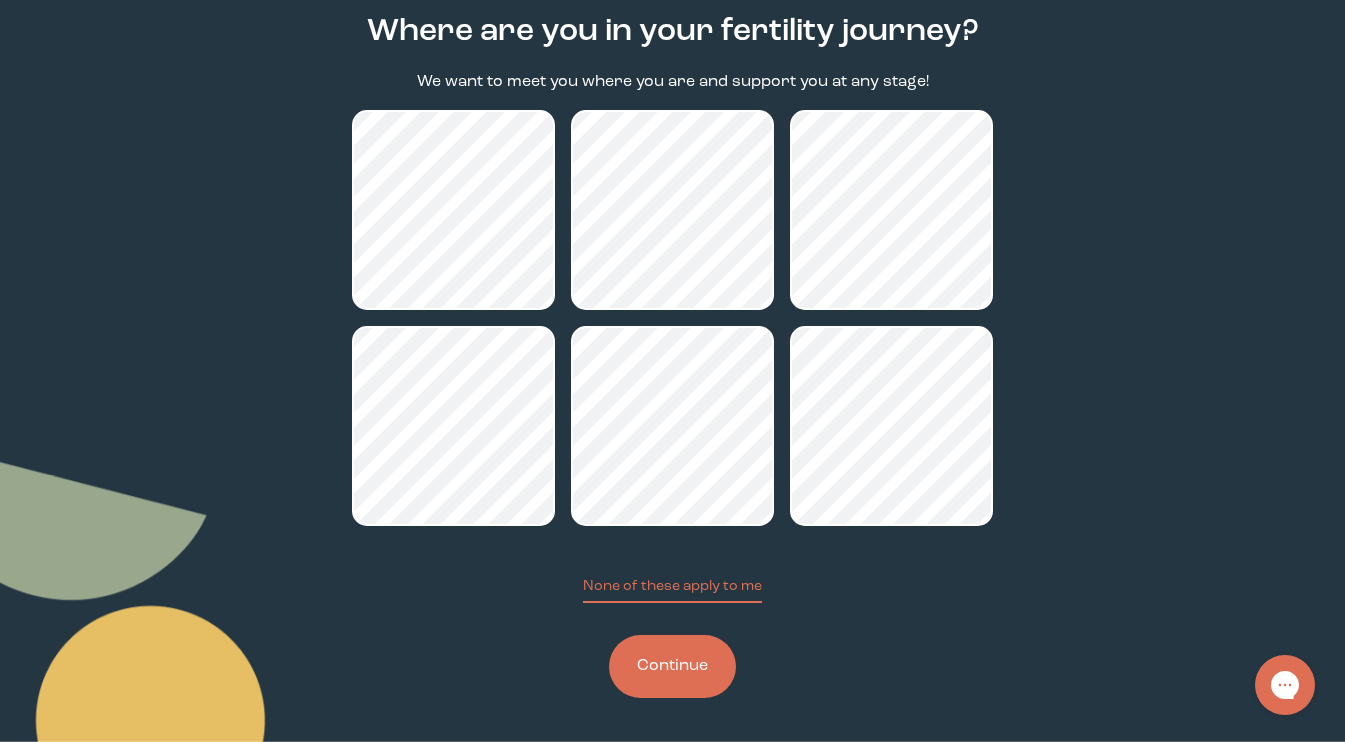 scroll, scrollTop: 140, scrollLeft: 0, axis: vertical 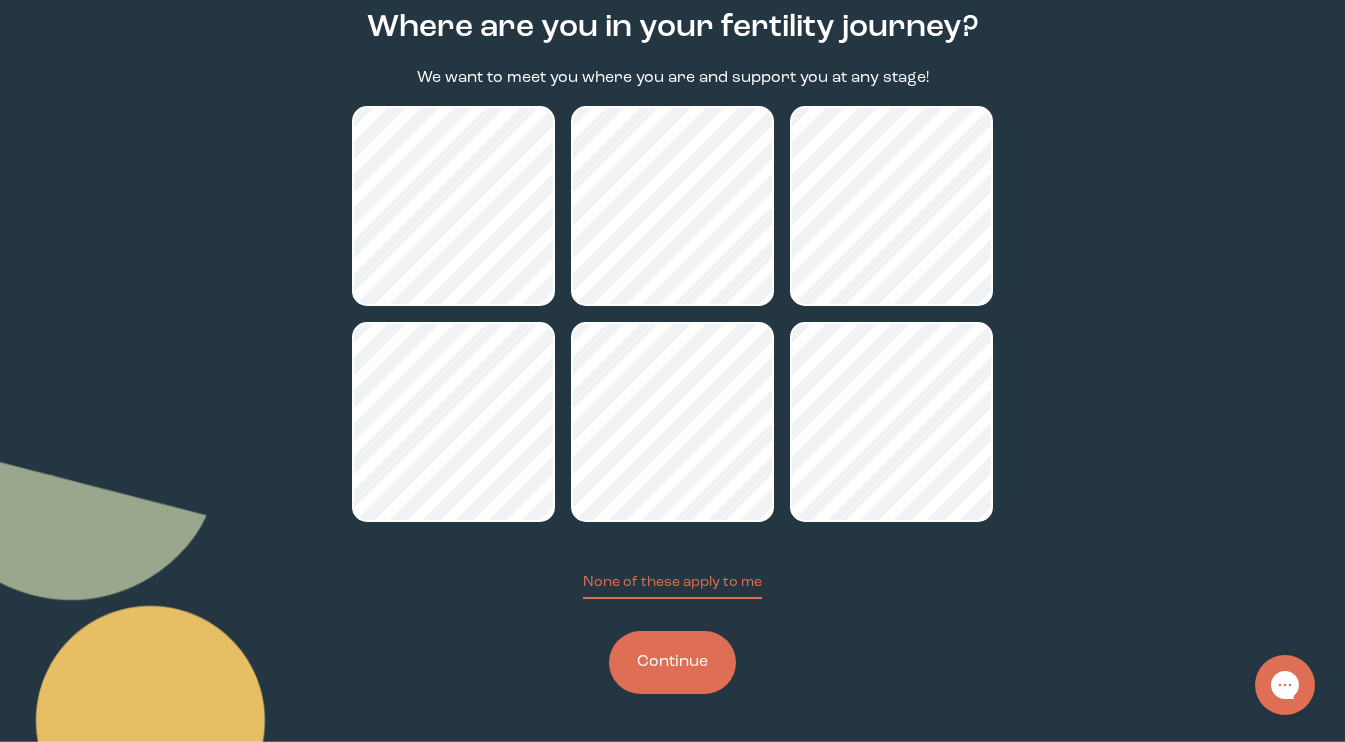 click on "Continue" at bounding box center [672, 662] 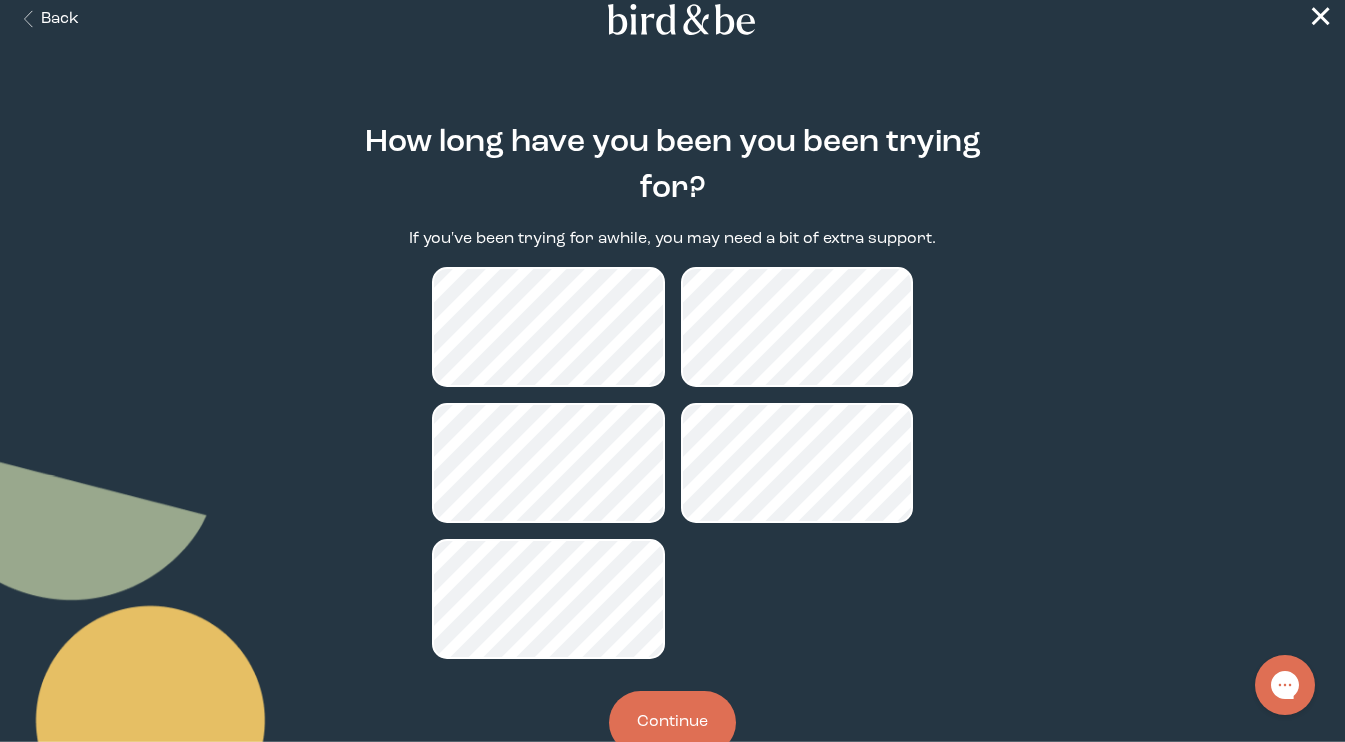 scroll, scrollTop: 28, scrollLeft: 0, axis: vertical 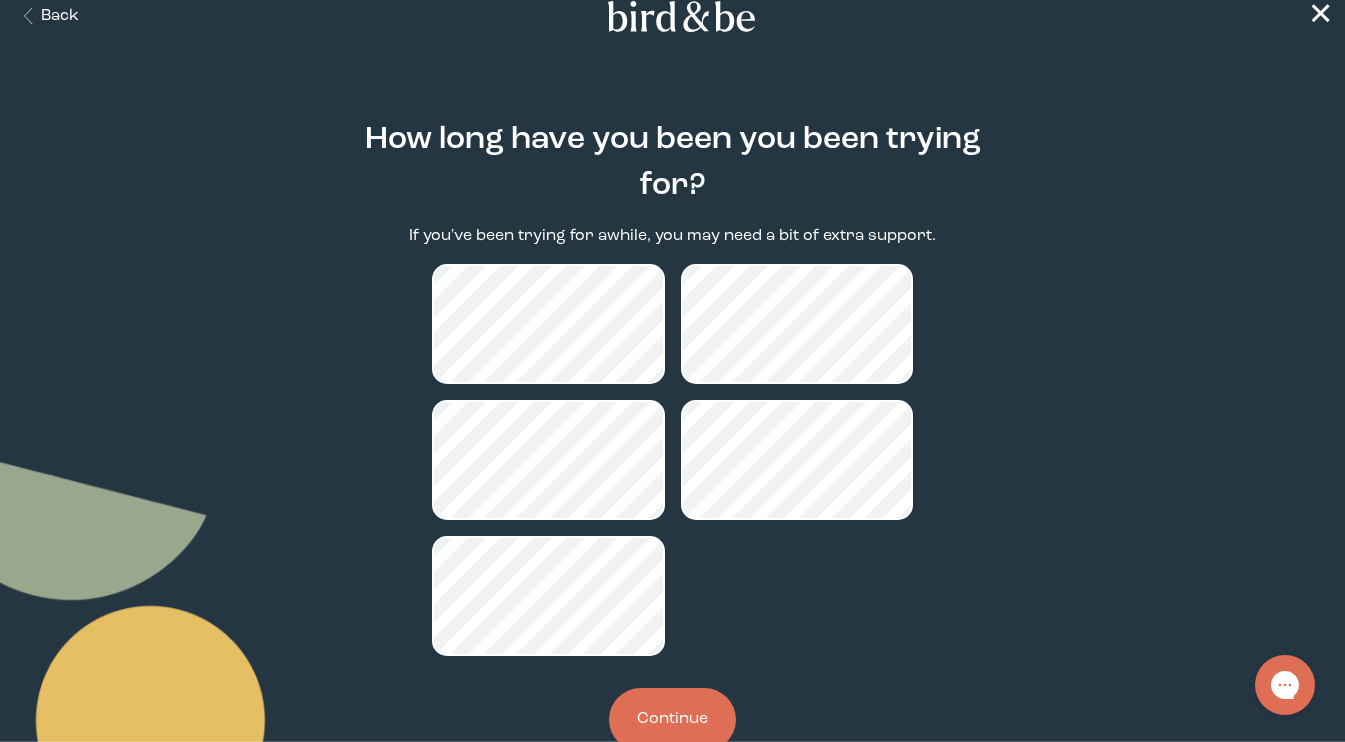 click on "Continue" at bounding box center [672, 719] 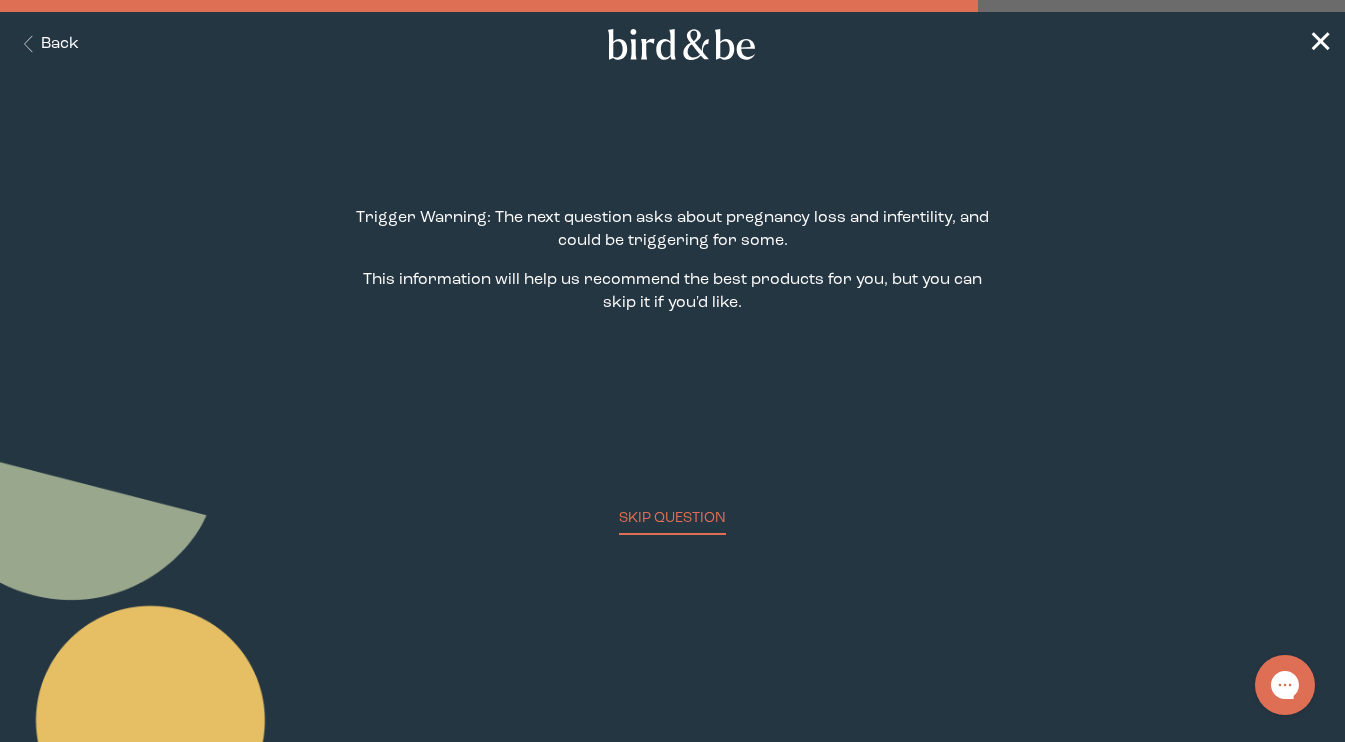 scroll, scrollTop: 0, scrollLeft: 0, axis: both 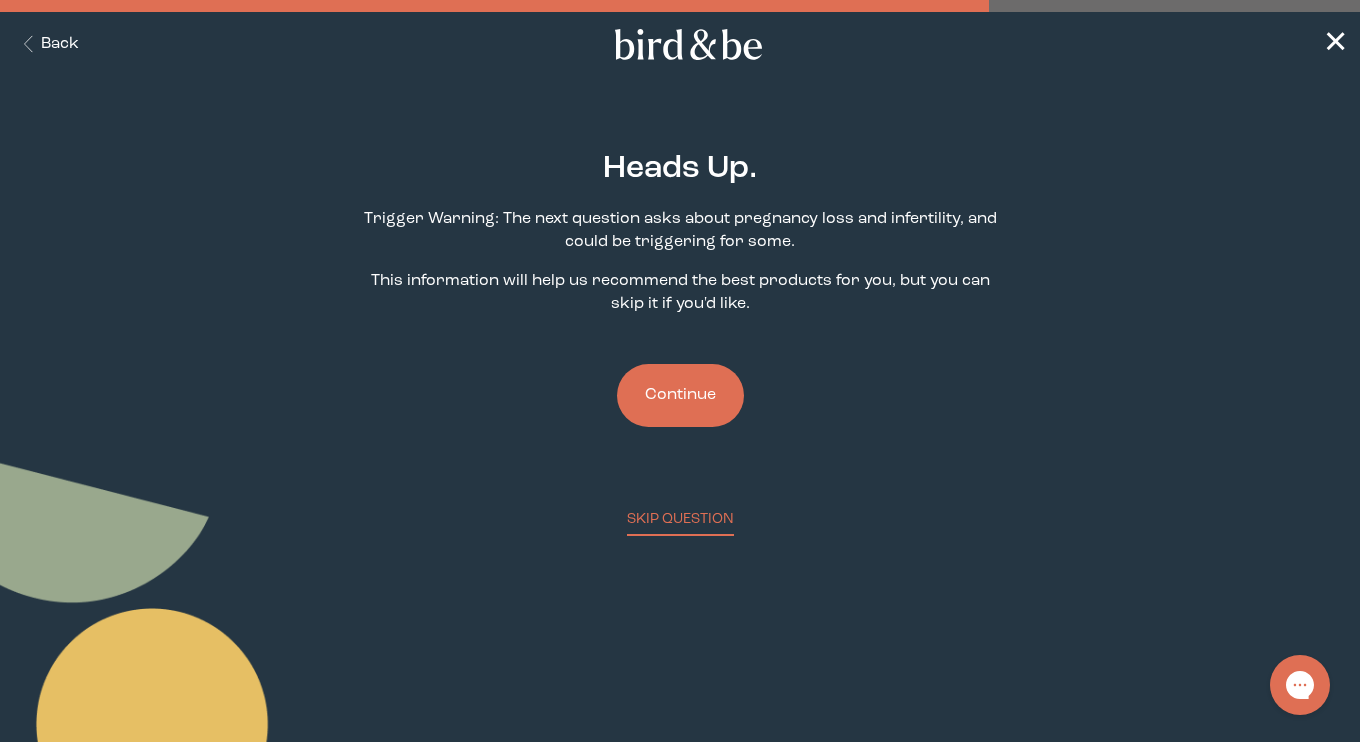 click on "Continue" at bounding box center [680, 395] 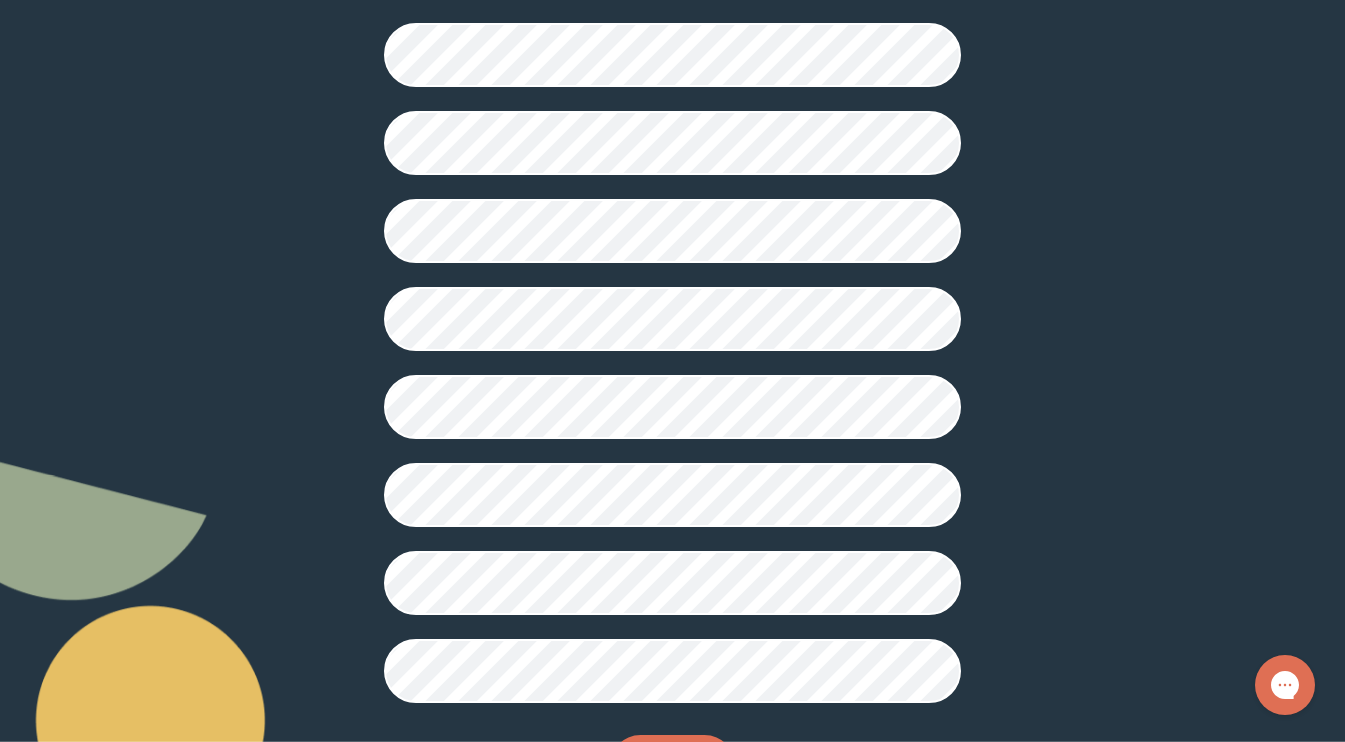 scroll, scrollTop: 507, scrollLeft: 0, axis: vertical 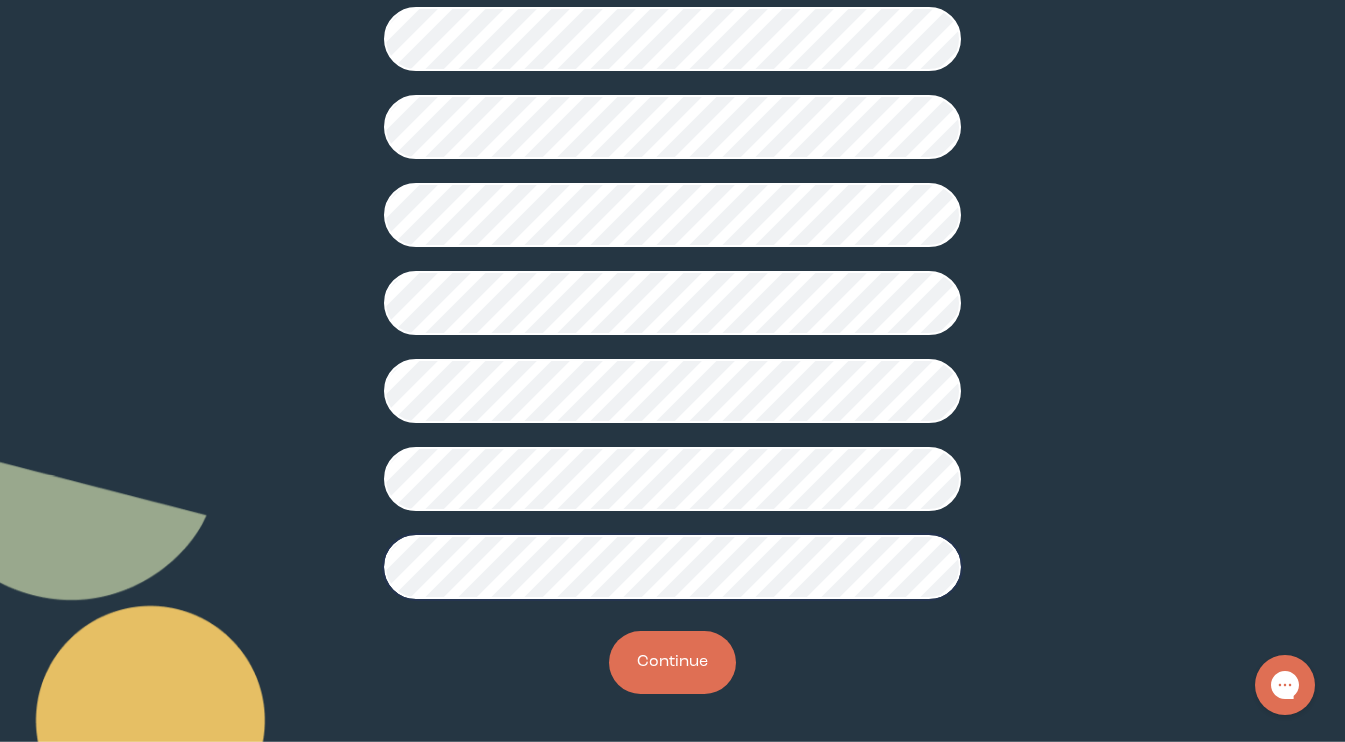 click on "Continue" at bounding box center (672, 662) 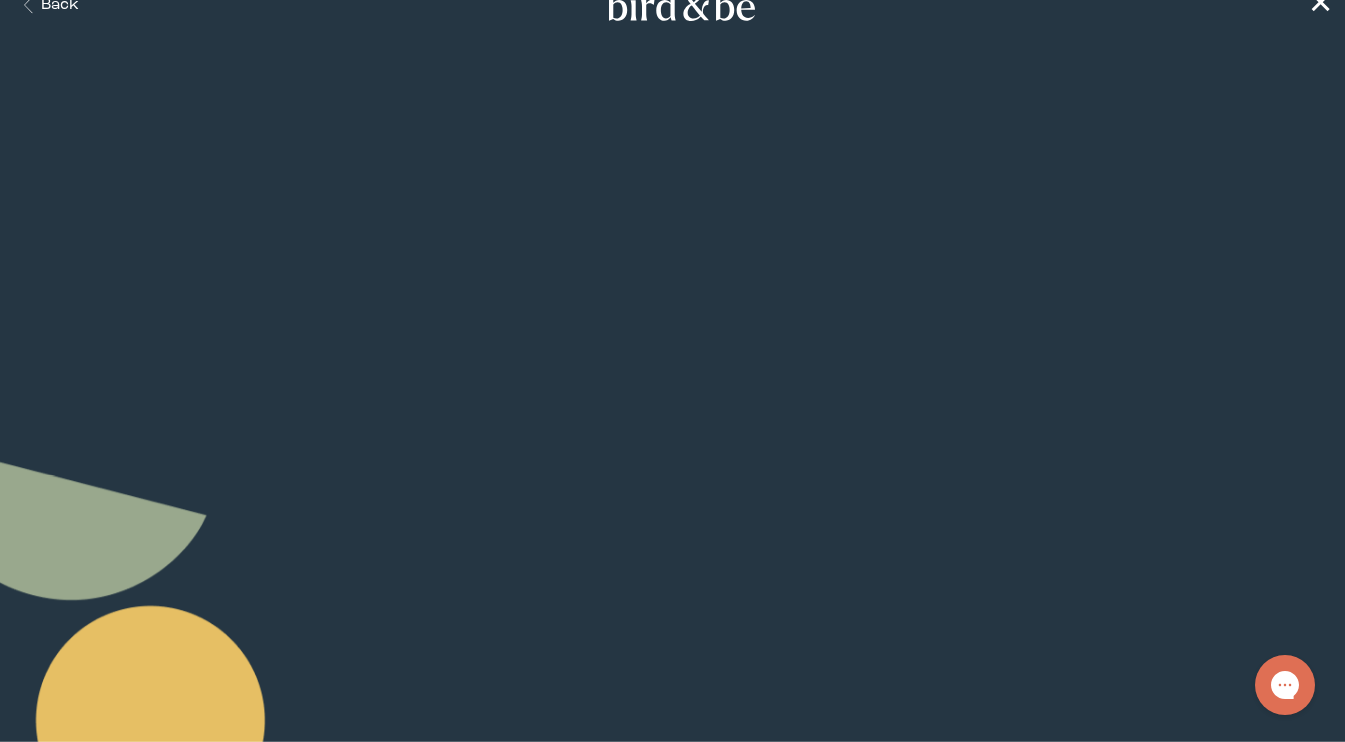 scroll, scrollTop: 0, scrollLeft: 0, axis: both 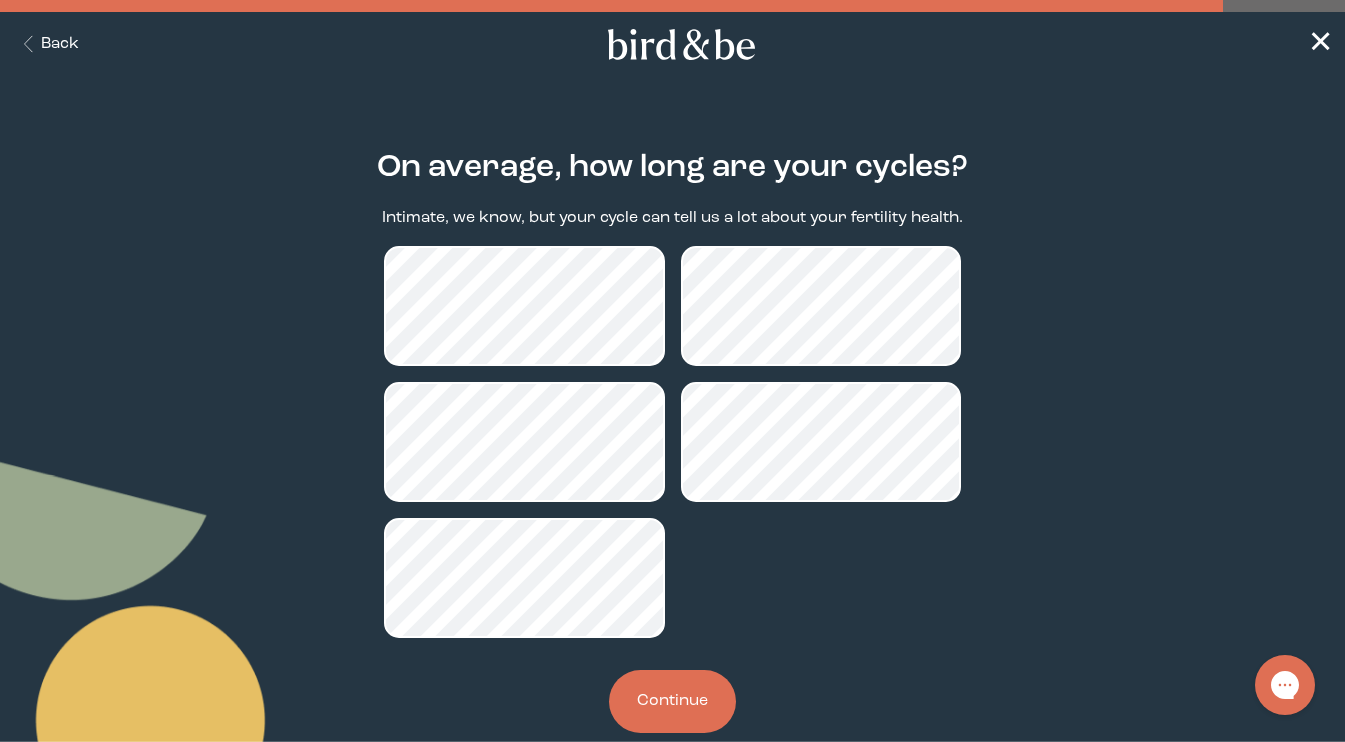 click on "Continue" at bounding box center [672, 701] 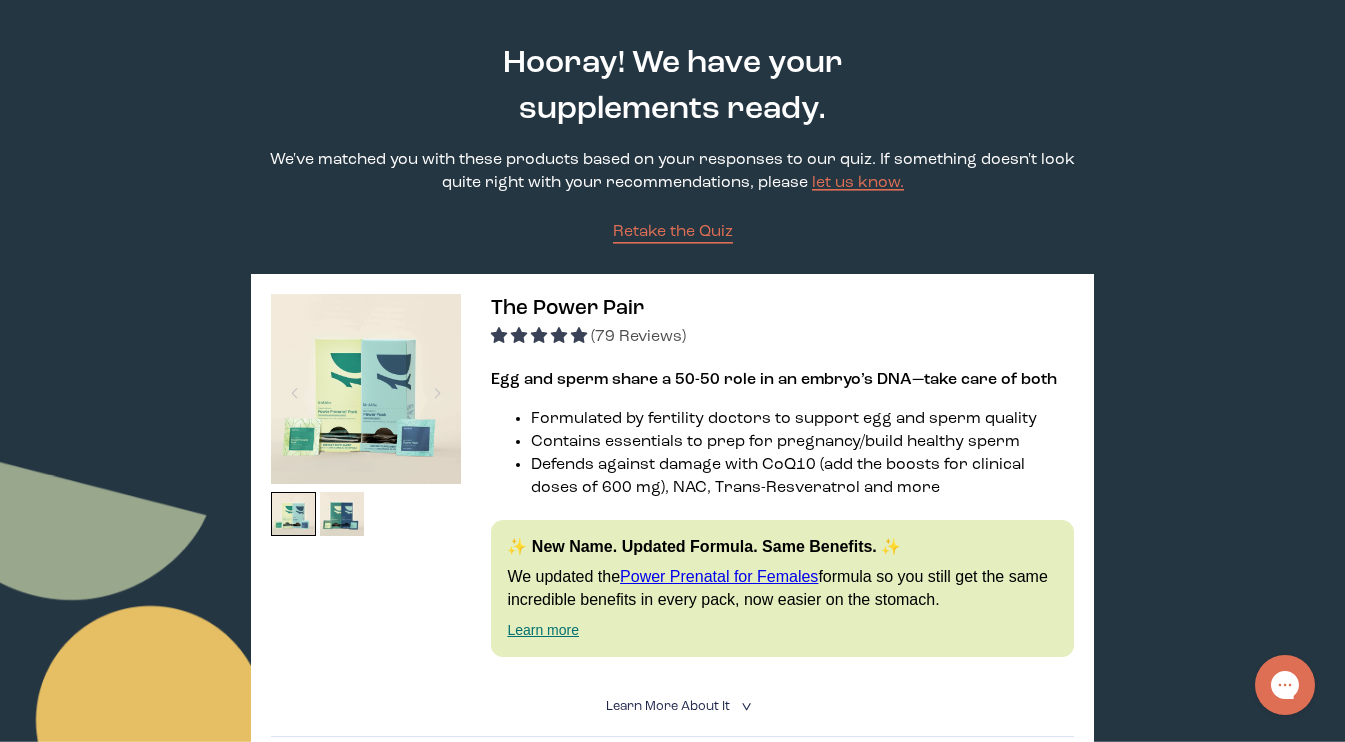 scroll, scrollTop: 189, scrollLeft: 0, axis: vertical 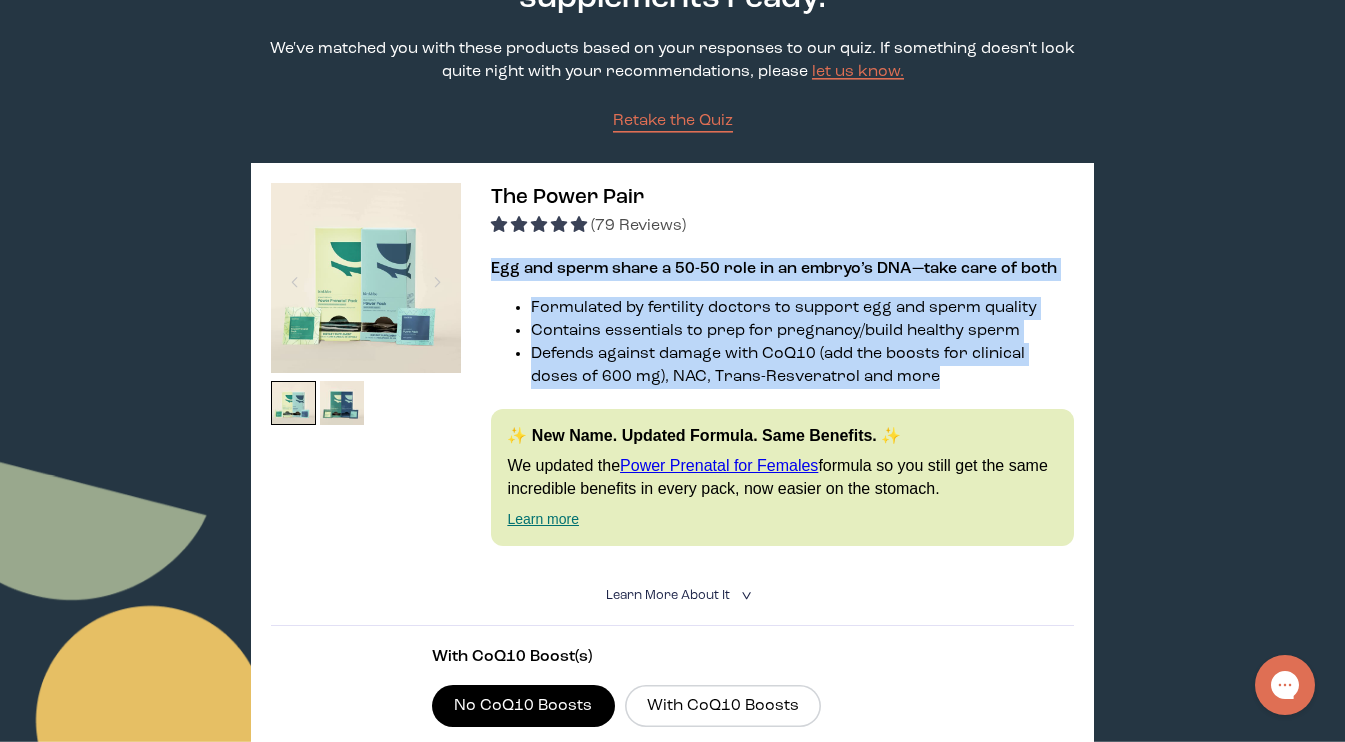 drag, startPoint x: 917, startPoint y: 269, endPoint x: 944, endPoint y: 376, distance: 110.35397 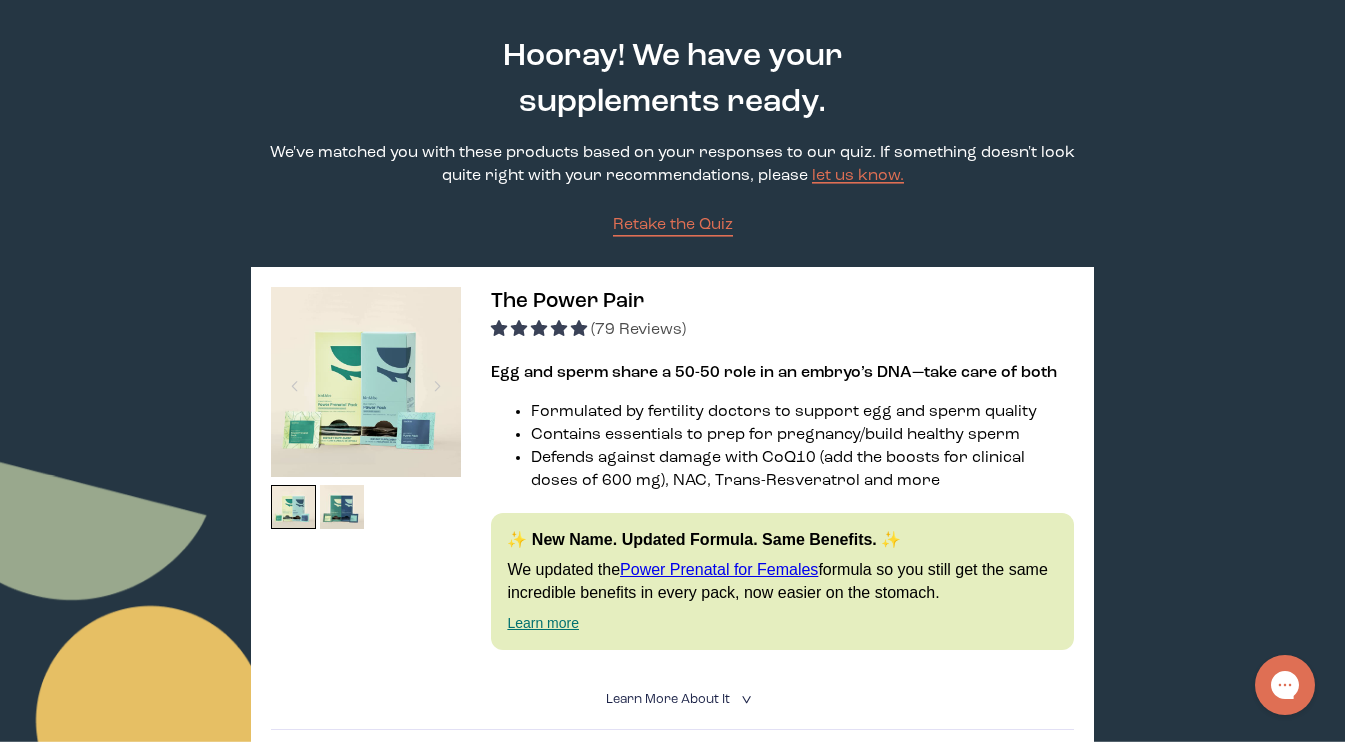 scroll, scrollTop: 81, scrollLeft: 0, axis: vertical 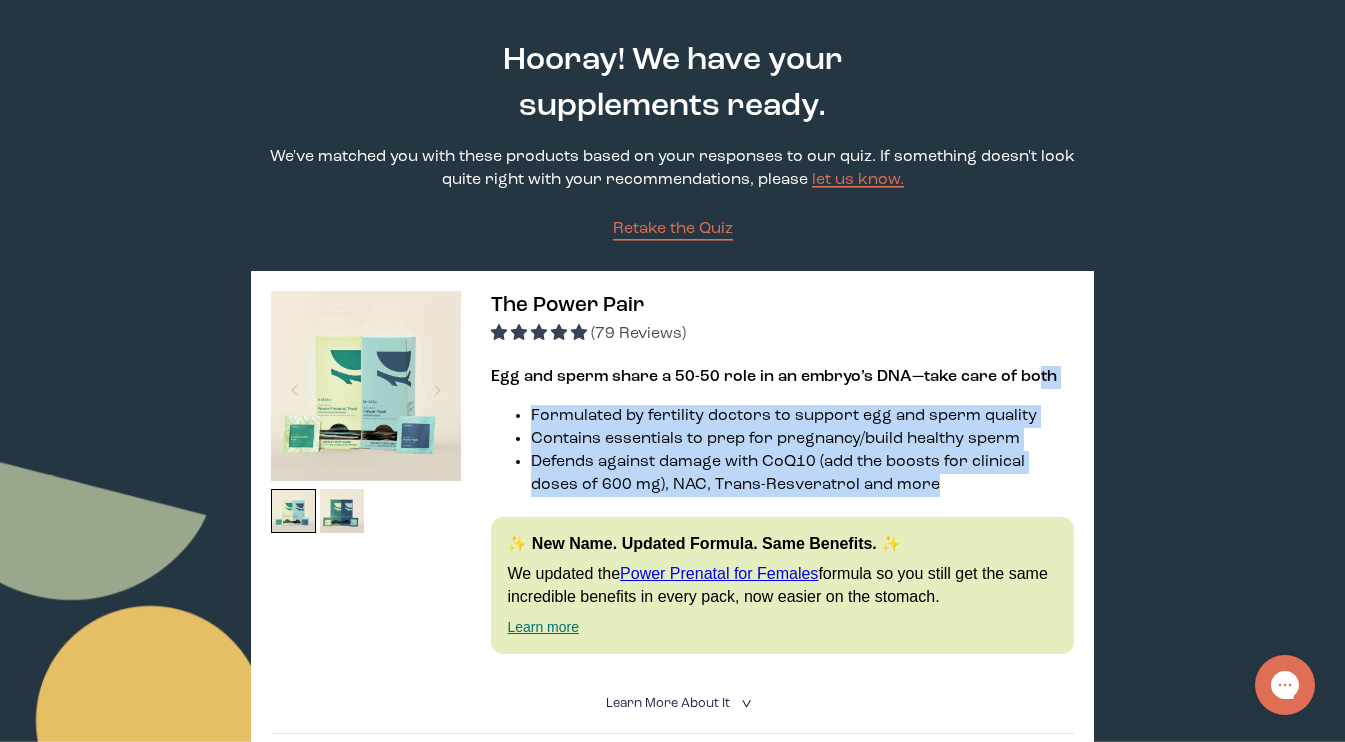 drag, startPoint x: 966, startPoint y: 491, endPoint x: 1035, endPoint y: 375, distance: 134.97037 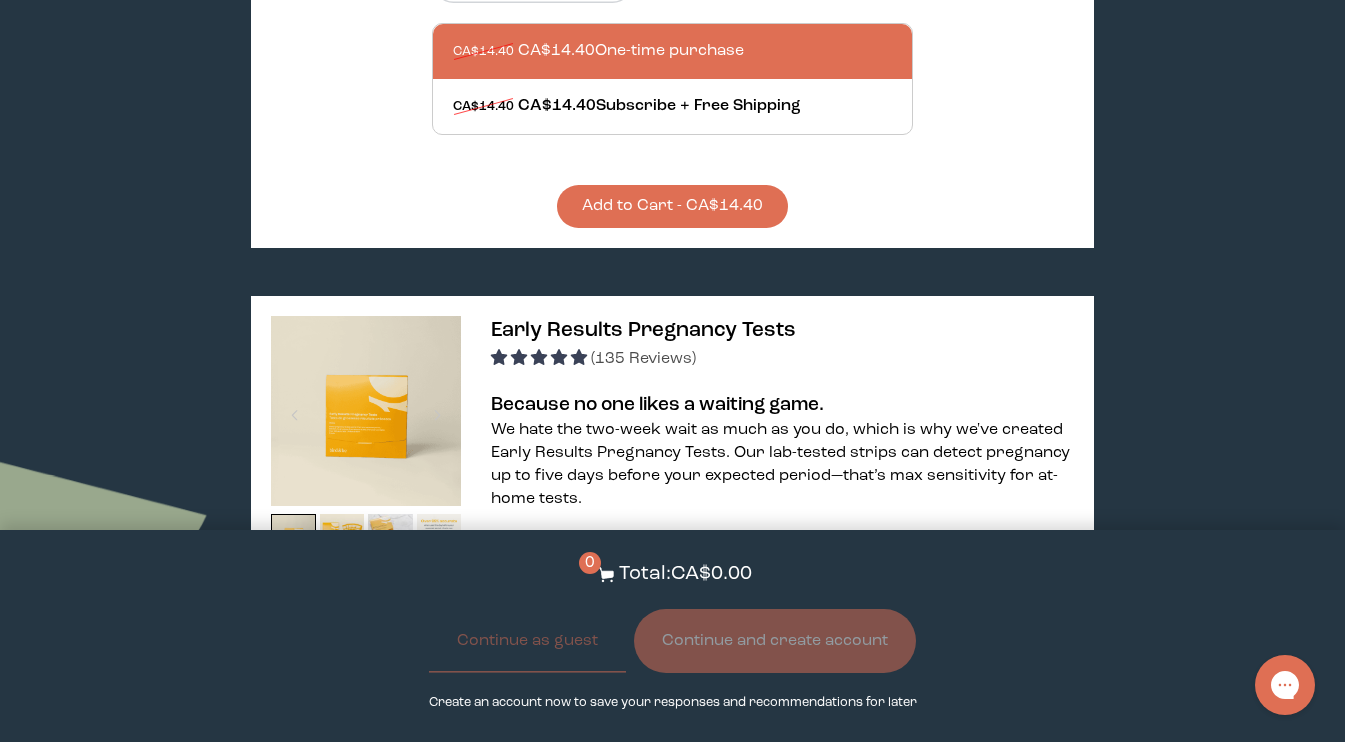 scroll, scrollTop: 1772, scrollLeft: 0, axis: vertical 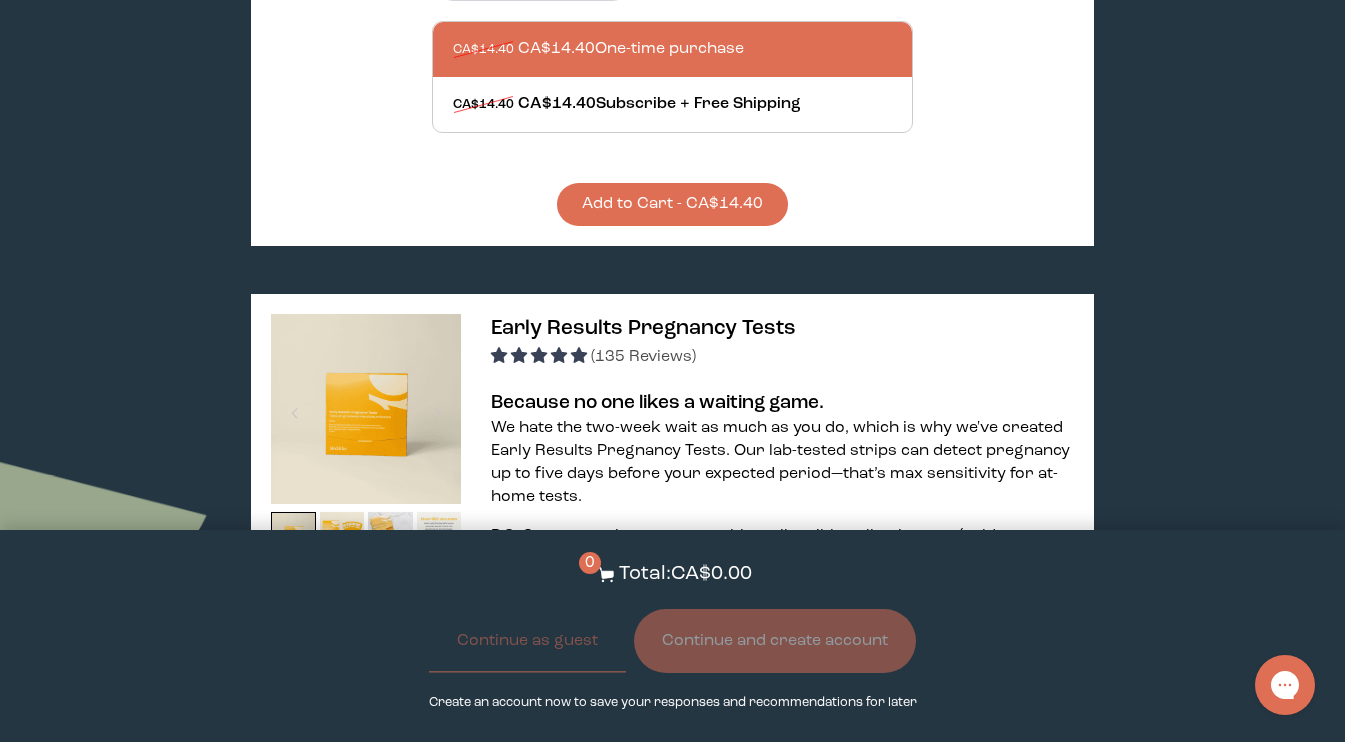 click on "We hate the two-week wait as much as you do, which is why we've created Early Results Pregnancy Tests. Our lab-tested strips can detect pregnancy up to five days before your expected period—that’s max sensitivity for at-home tests." at bounding box center [782, 463] 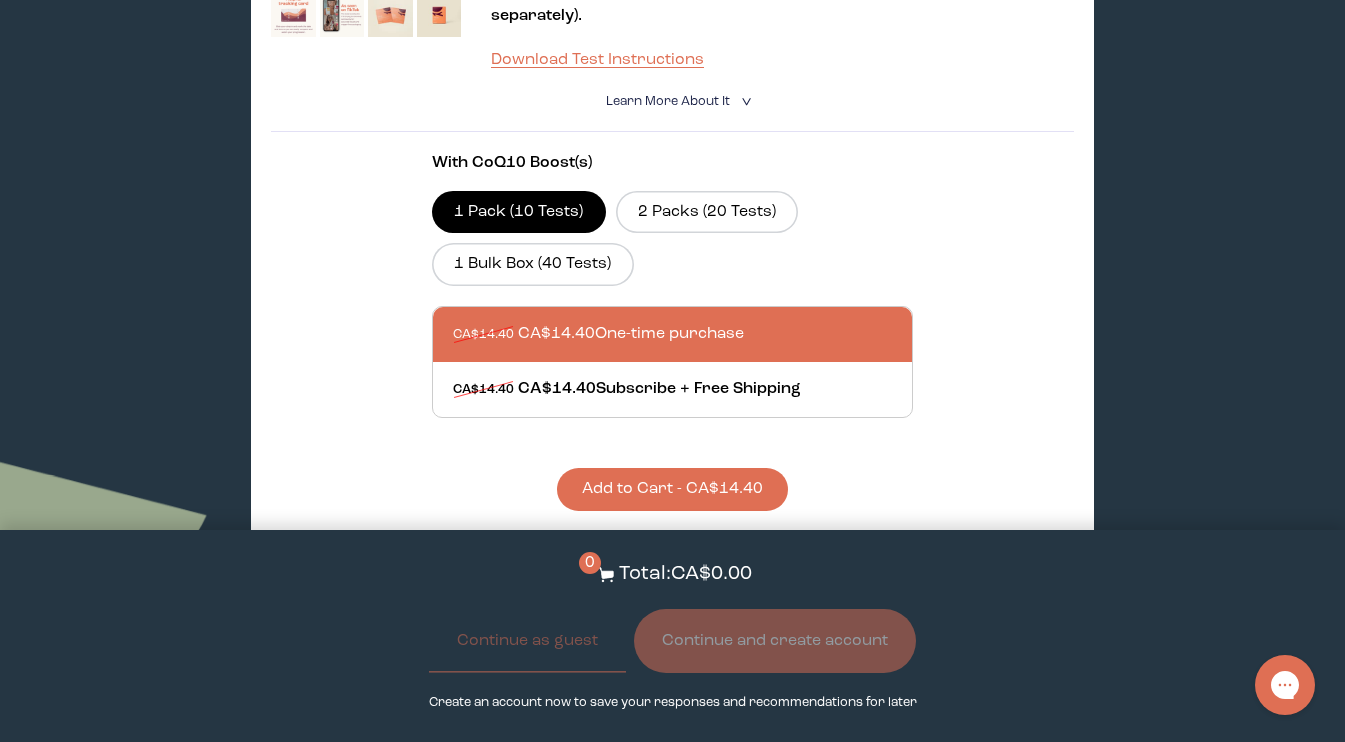 scroll, scrollTop: 1483, scrollLeft: 0, axis: vertical 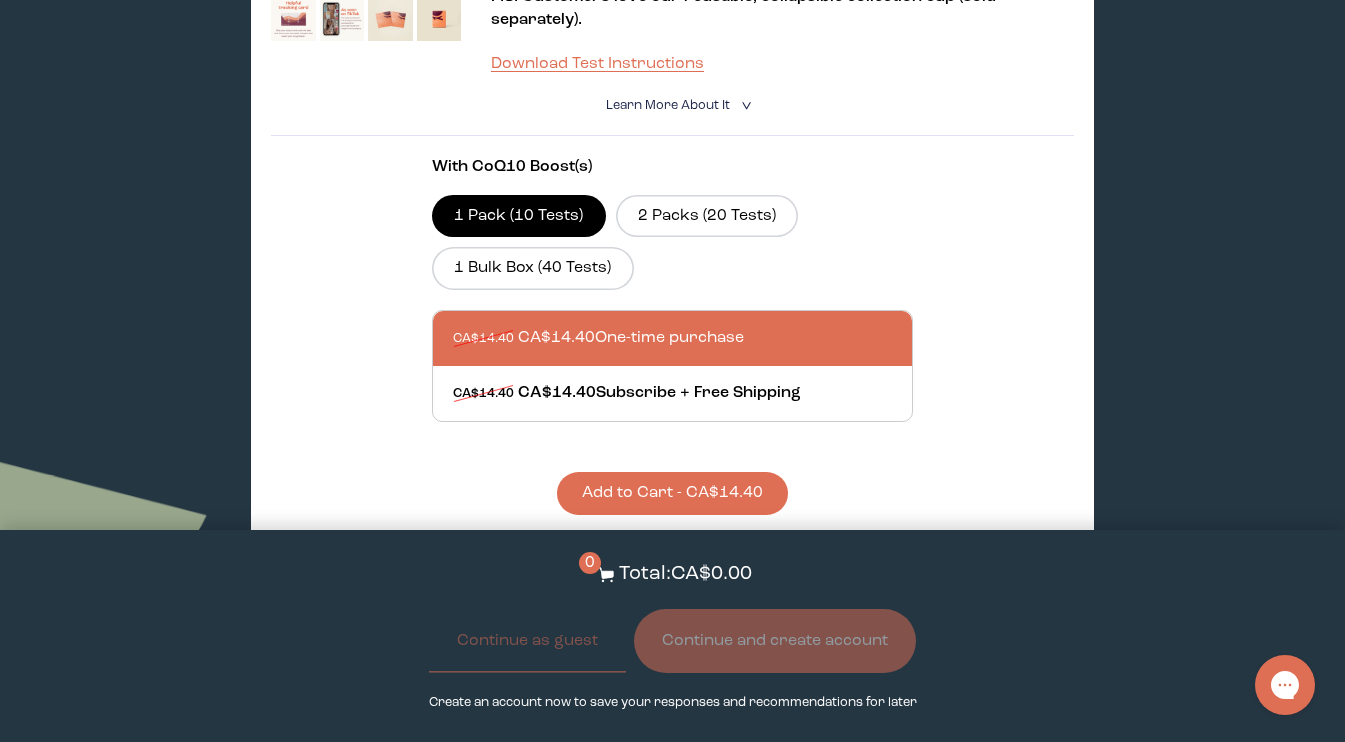 click on "Add to Cart - CA$14.40" at bounding box center [672, 493] 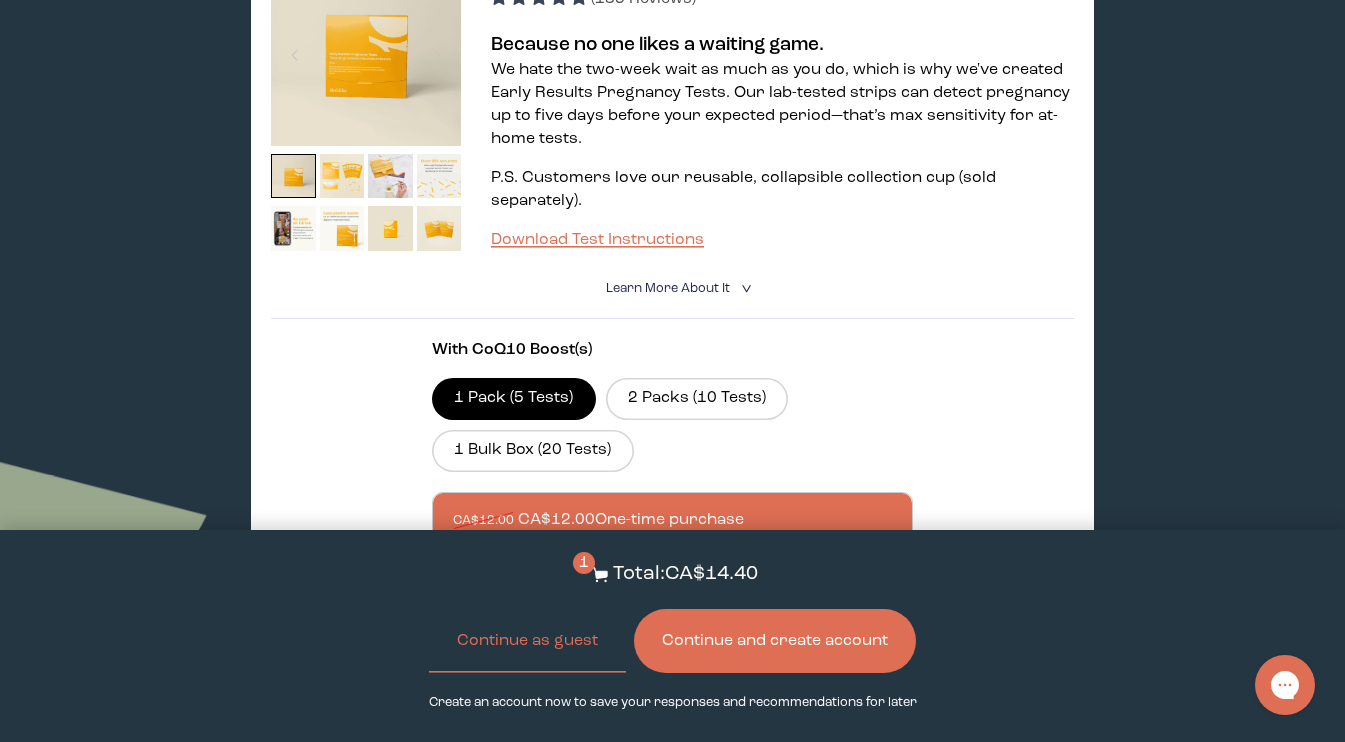 scroll, scrollTop: 2126, scrollLeft: 0, axis: vertical 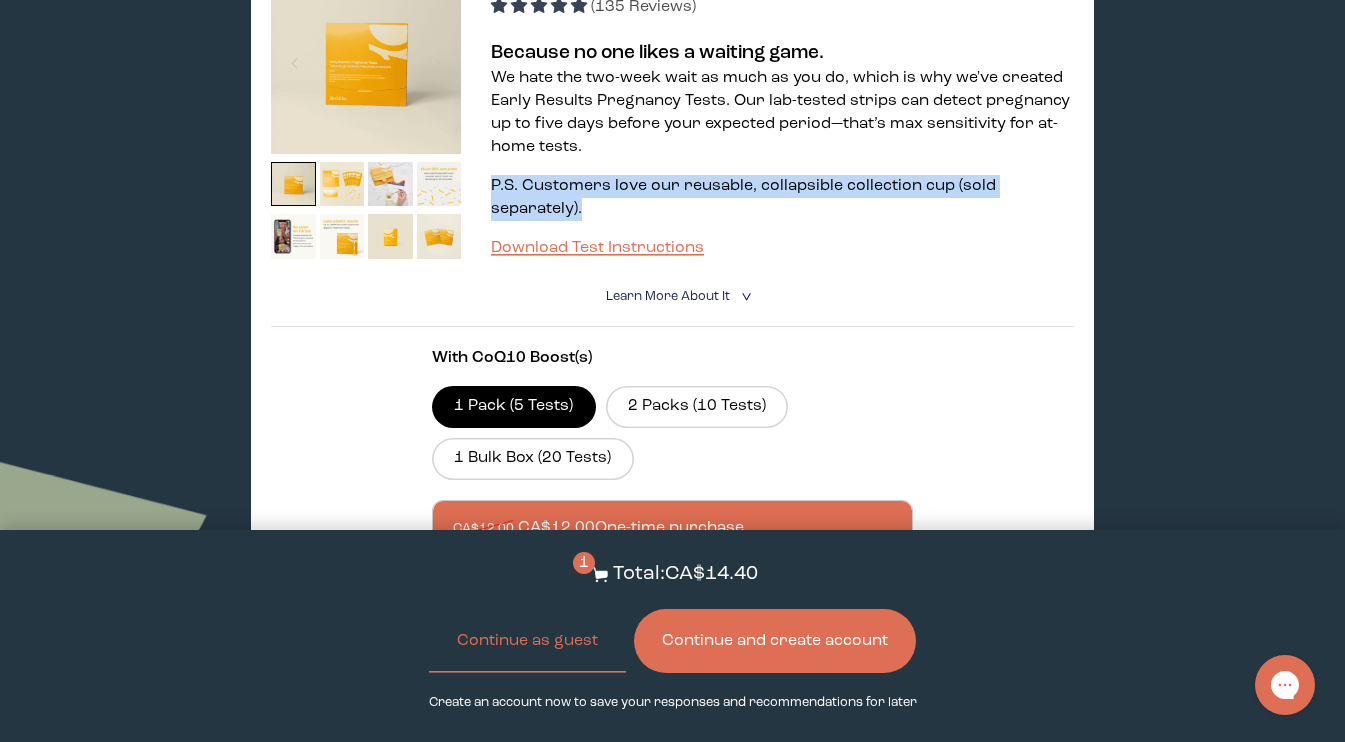 click on "P.S. Customers love our reusable, collapsible collection cup (sold separately) ." at bounding box center (782, 198) 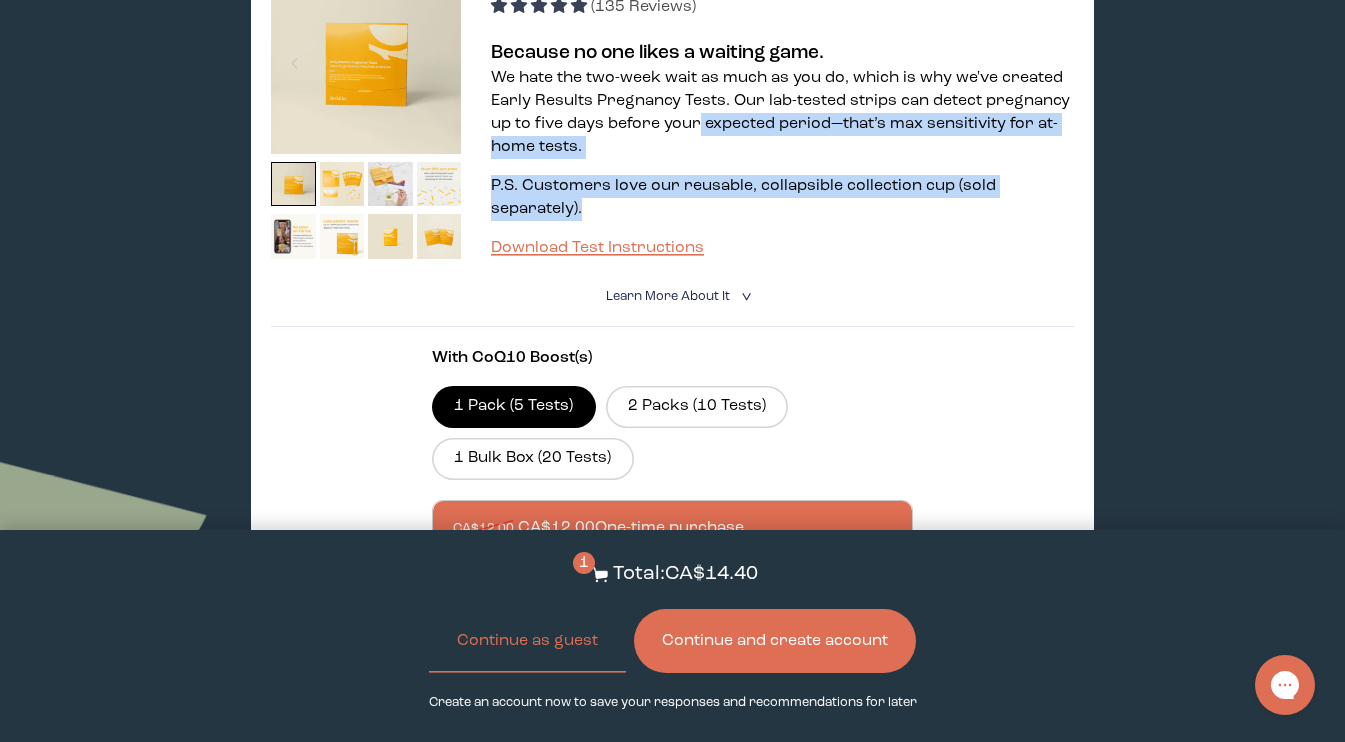 drag, startPoint x: 696, startPoint y: 206, endPoint x: 701, endPoint y: 115, distance: 91.13726 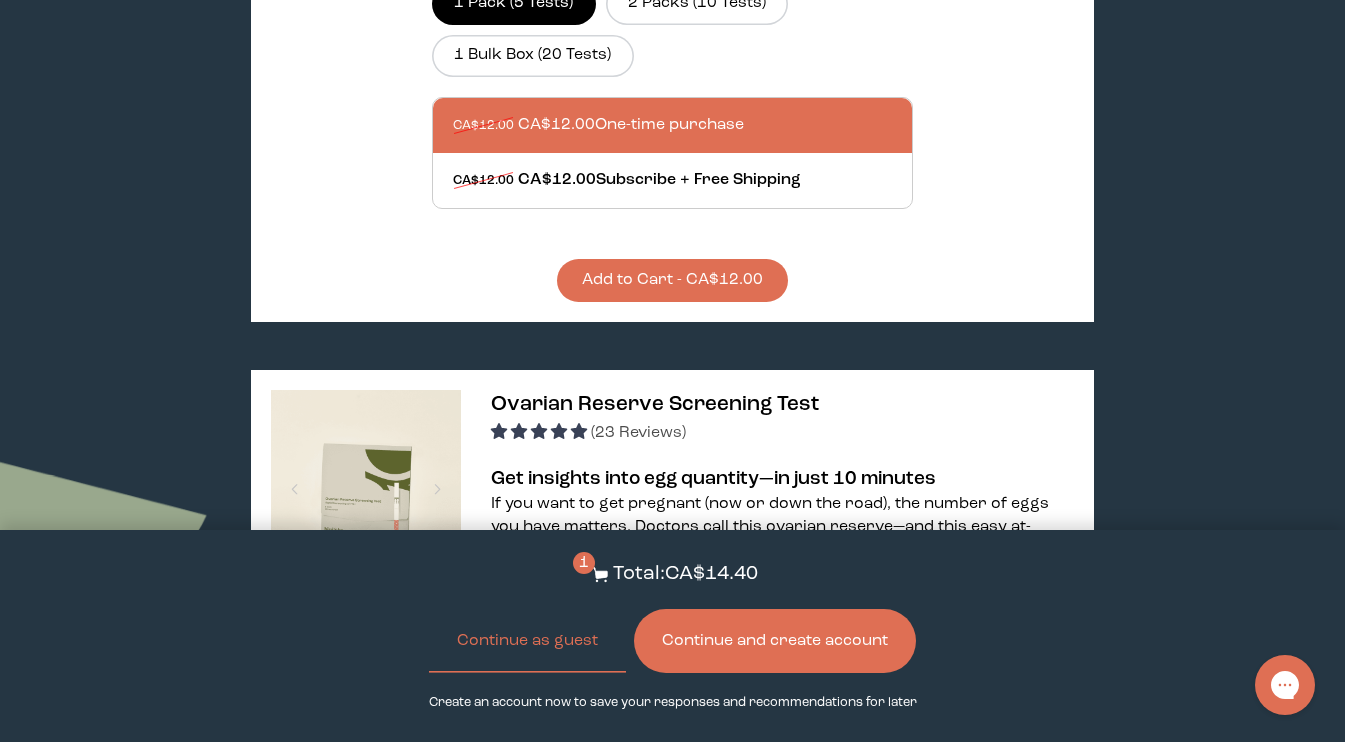scroll, scrollTop: 2522, scrollLeft: 0, axis: vertical 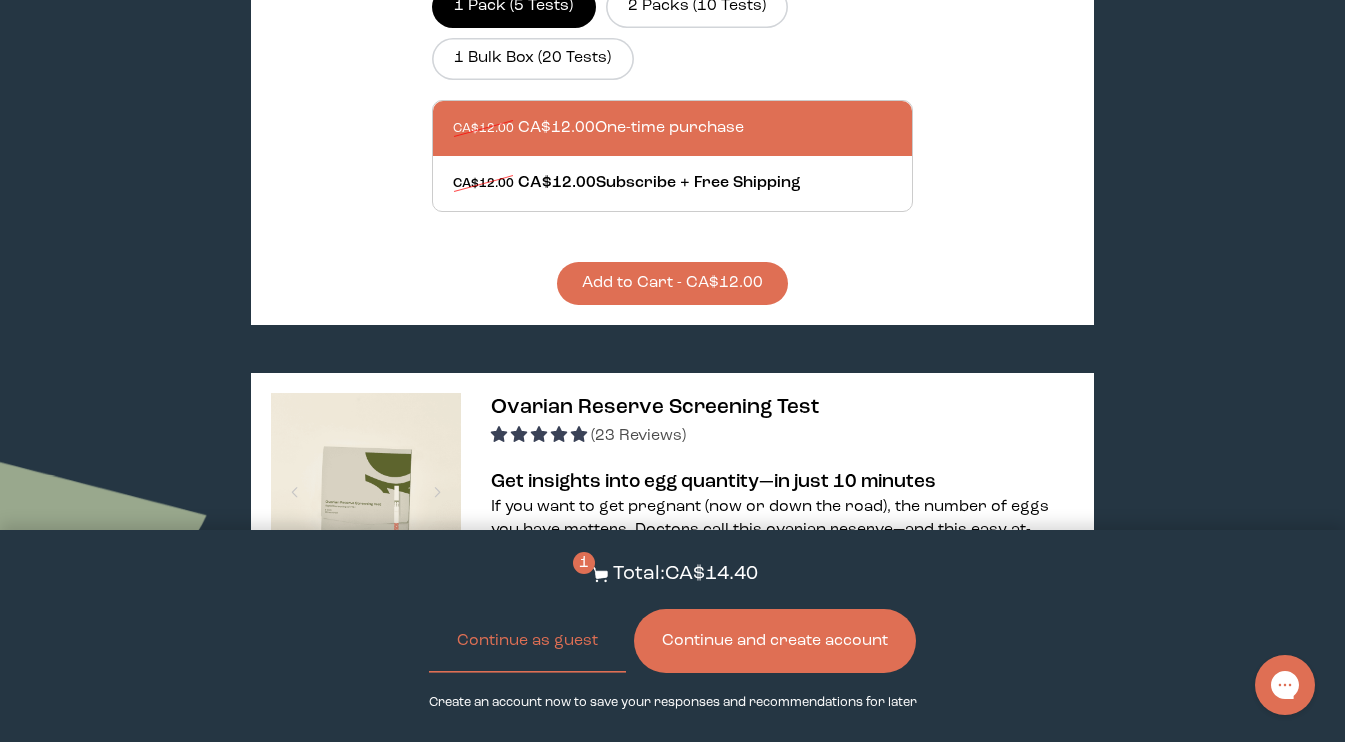 click on "Add to Cart - CA$12.00" at bounding box center [672, 283] 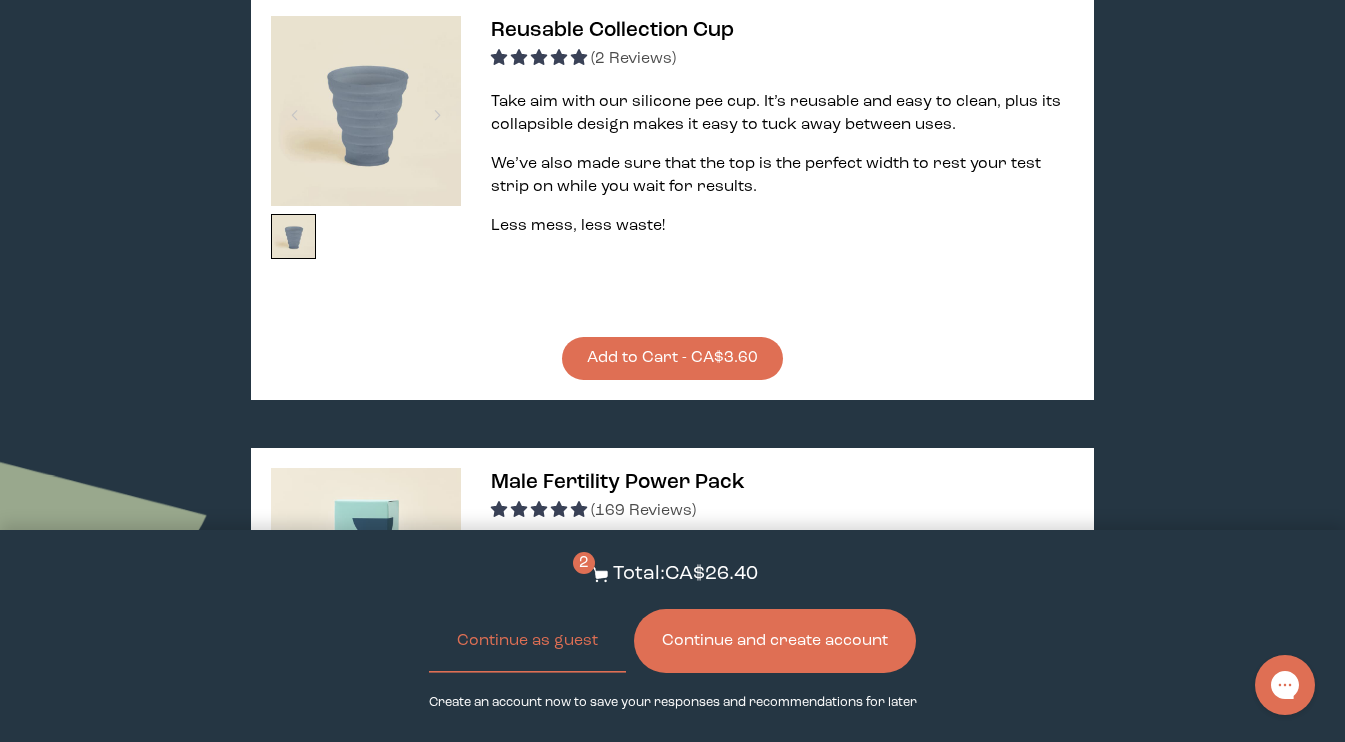 scroll, scrollTop: 3520, scrollLeft: 0, axis: vertical 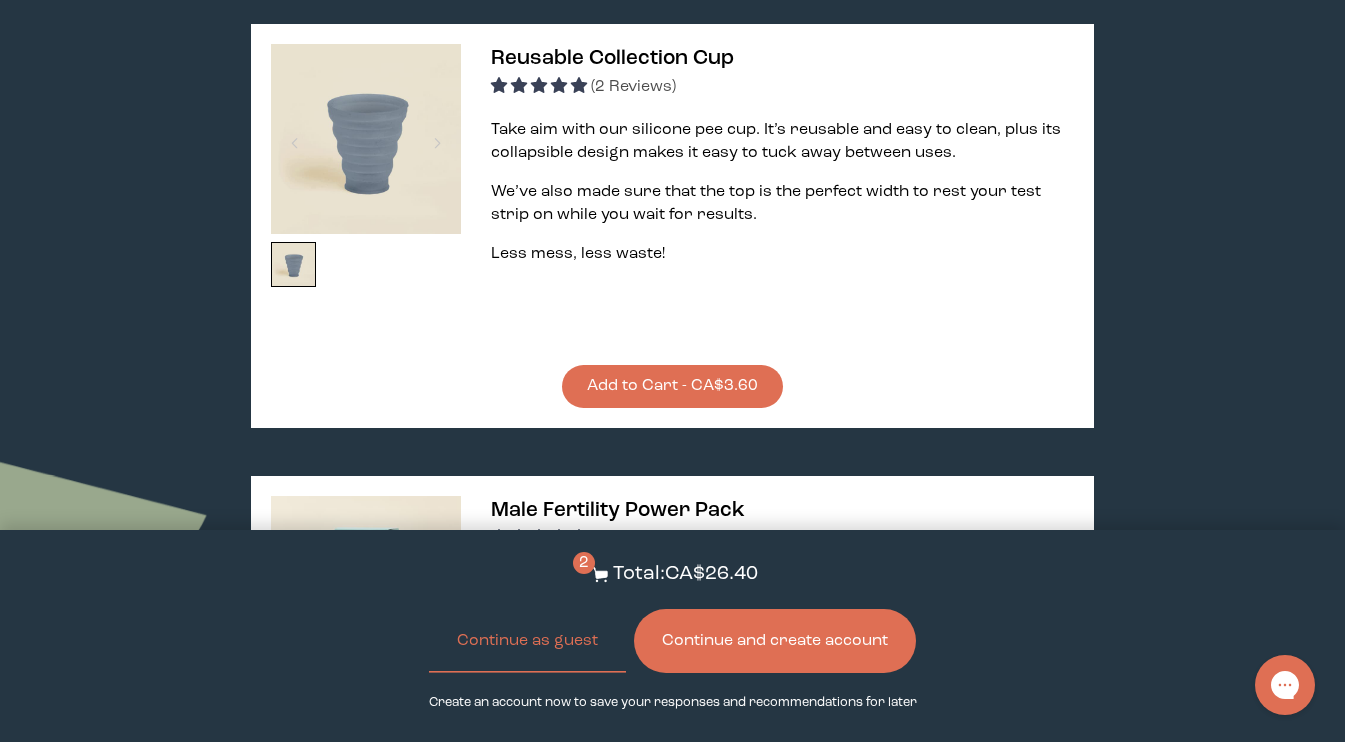 click on "Add to Cart - CA$3.60" at bounding box center [672, 386] 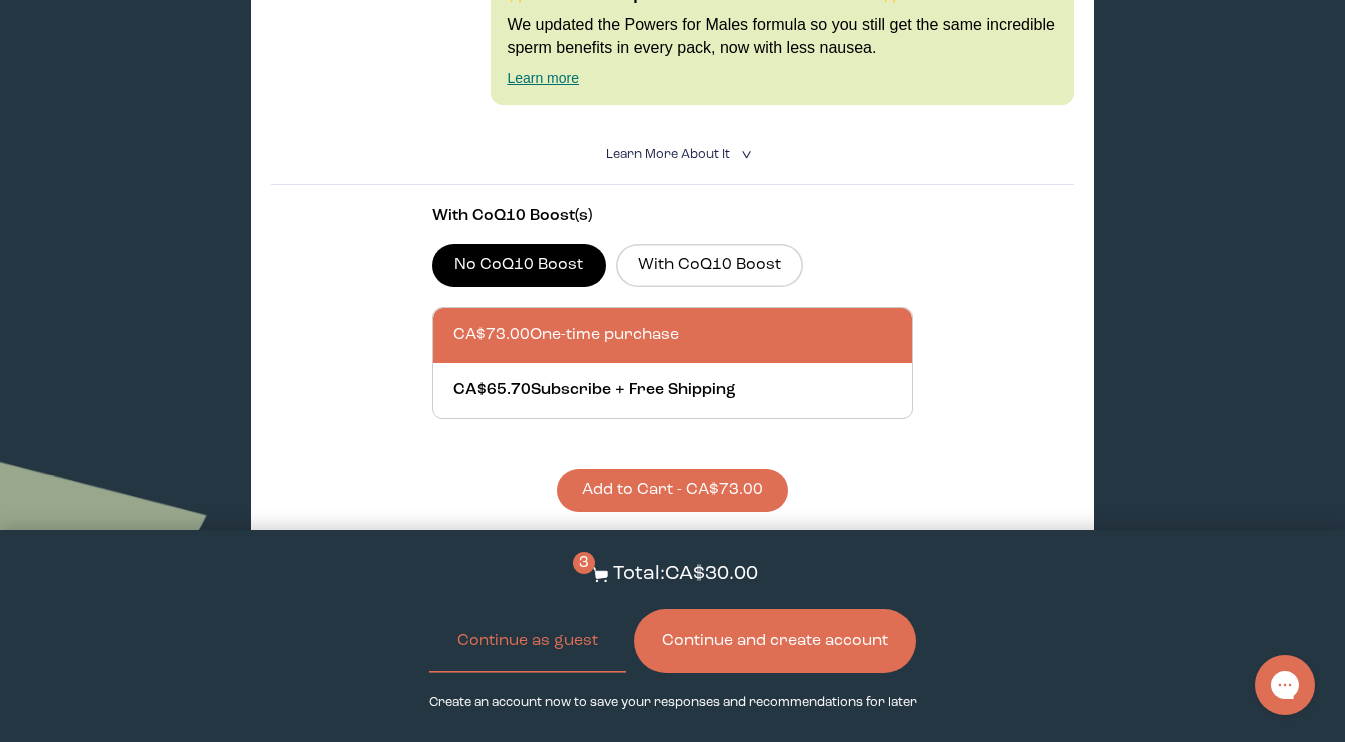 scroll, scrollTop: 4381, scrollLeft: 0, axis: vertical 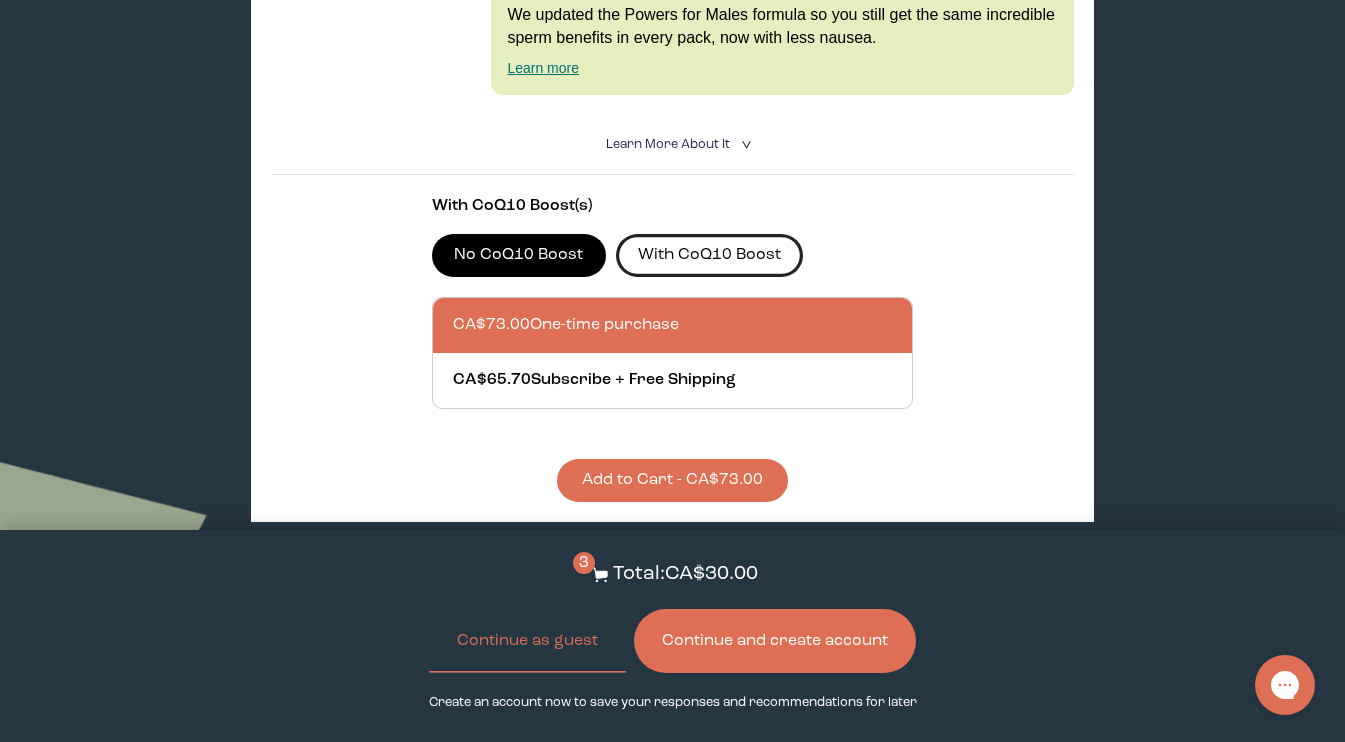 drag, startPoint x: 687, startPoint y: 262, endPoint x: 655, endPoint y: 265, distance: 32.140316 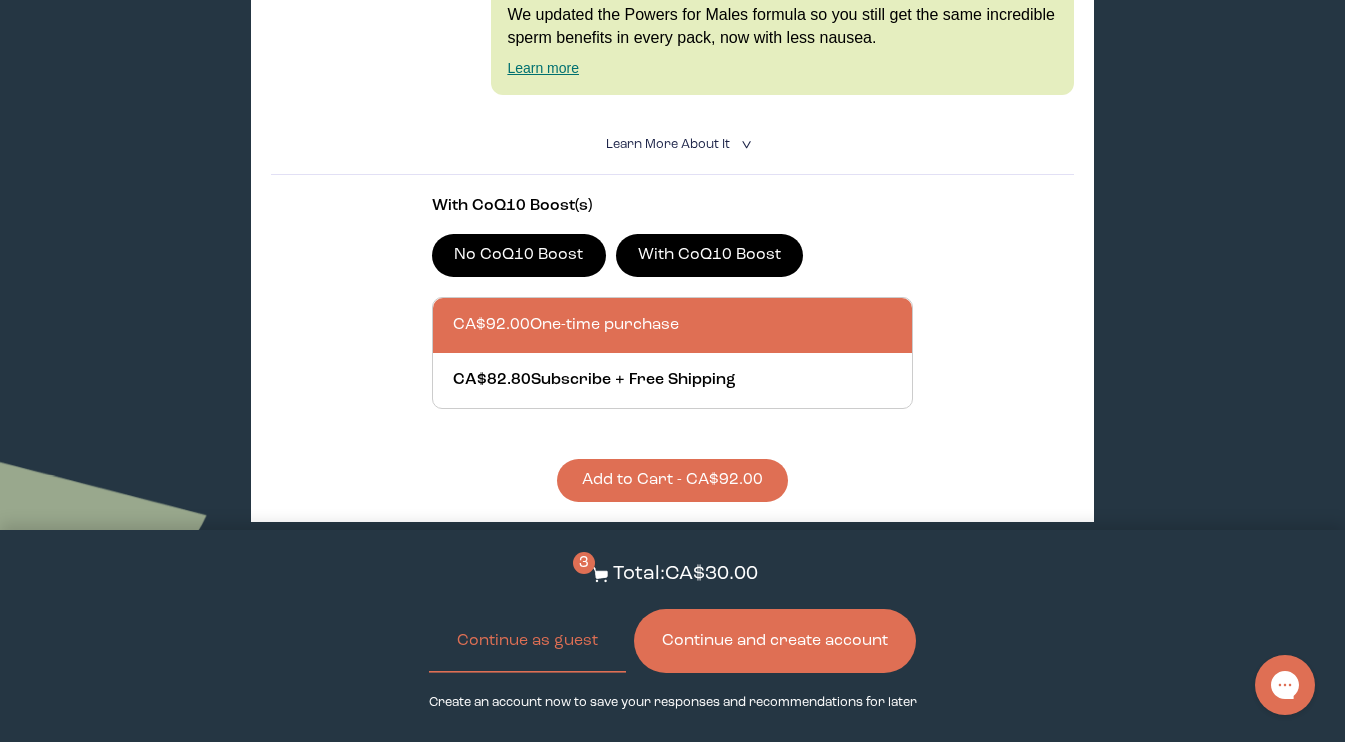 click on "No CoQ10 Boost" at bounding box center (519, 255) 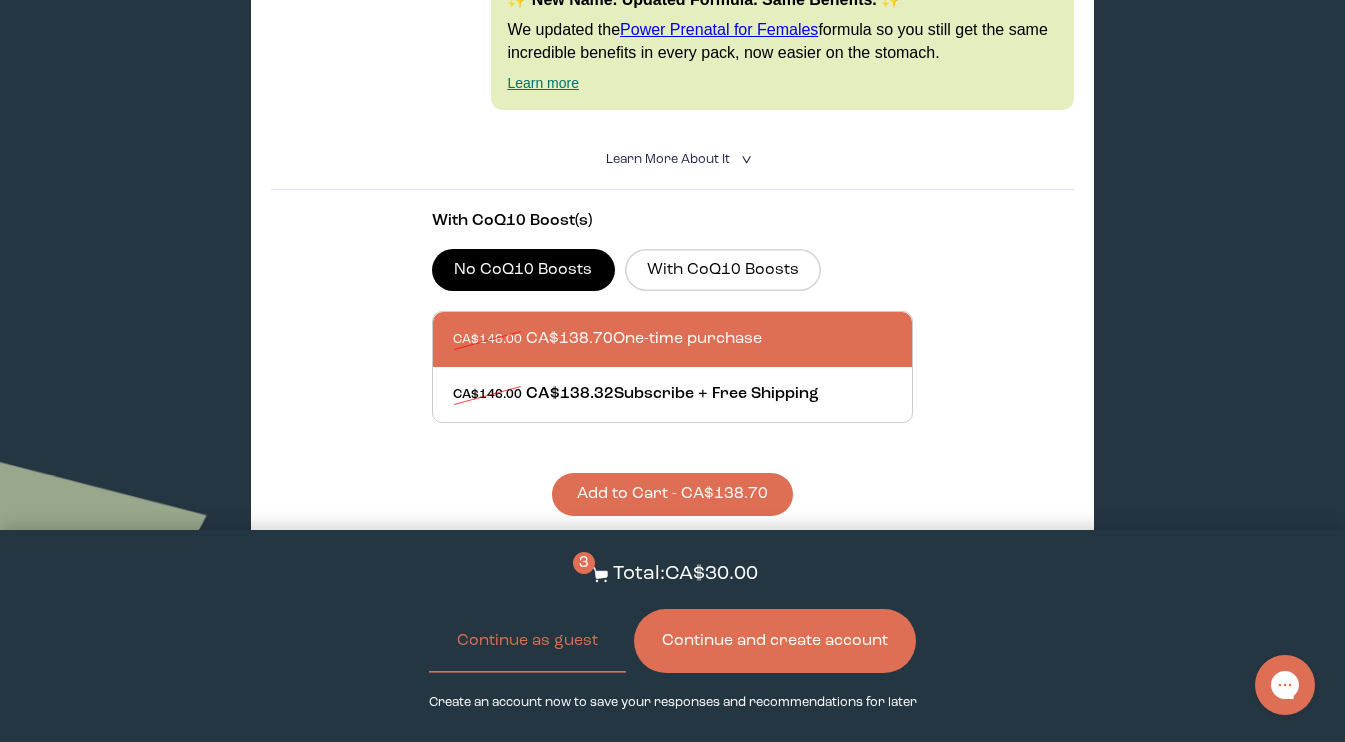 scroll, scrollTop: 1290, scrollLeft: 0, axis: vertical 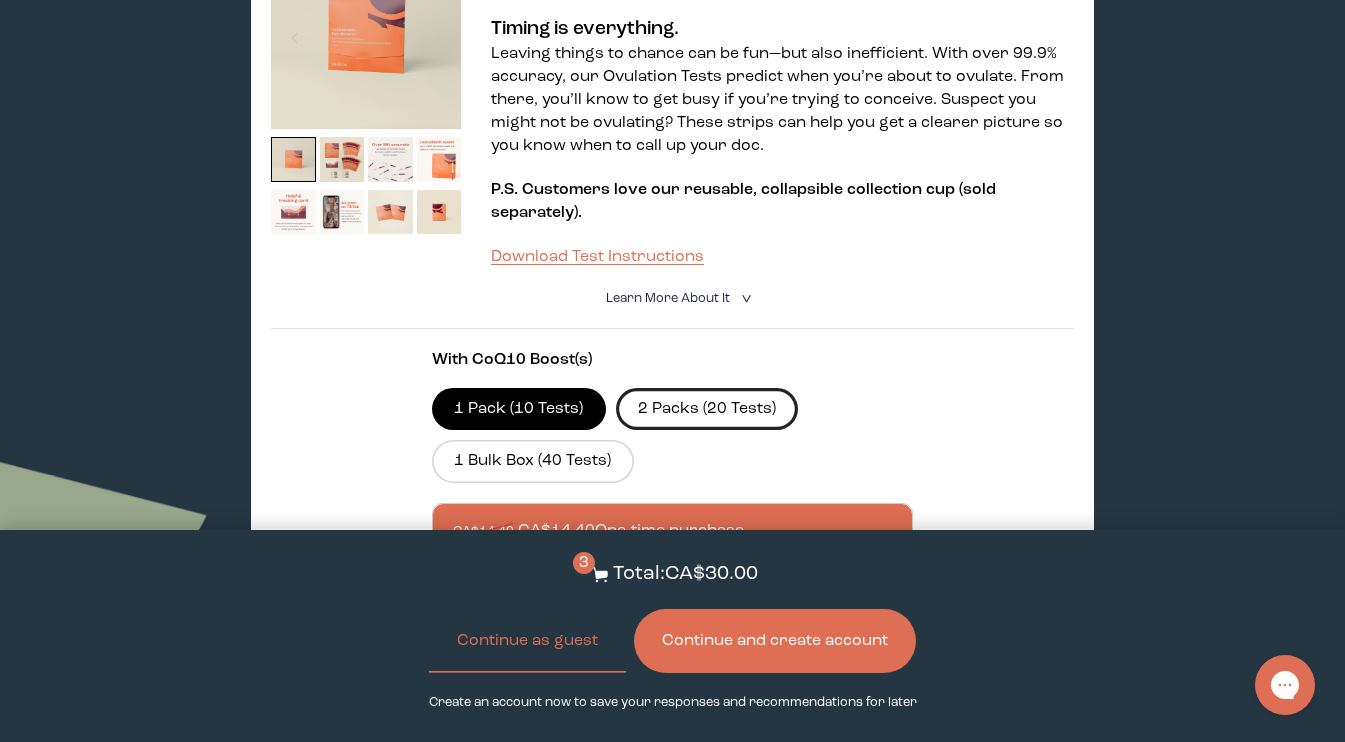 click on "2 Packs (20 Tests)" at bounding box center (707, 409) 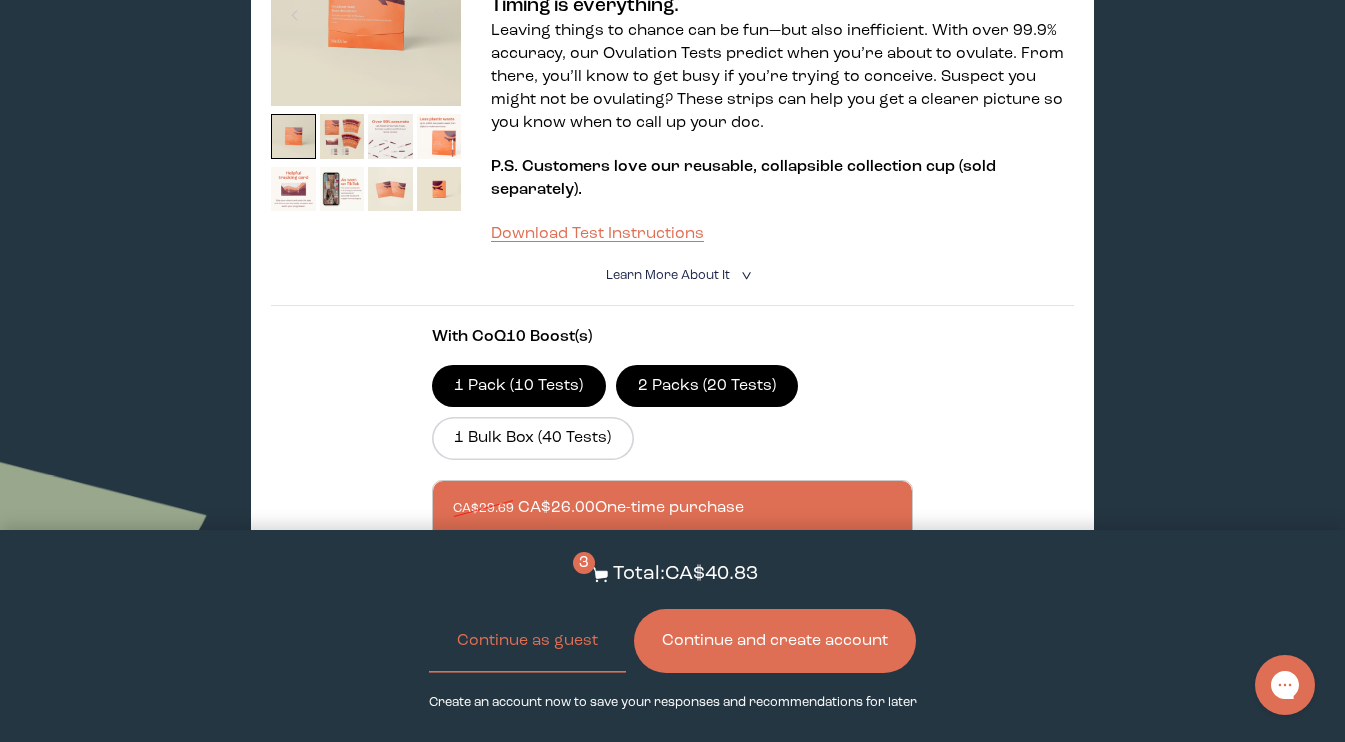 scroll, scrollTop: 1307, scrollLeft: 0, axis: vertical 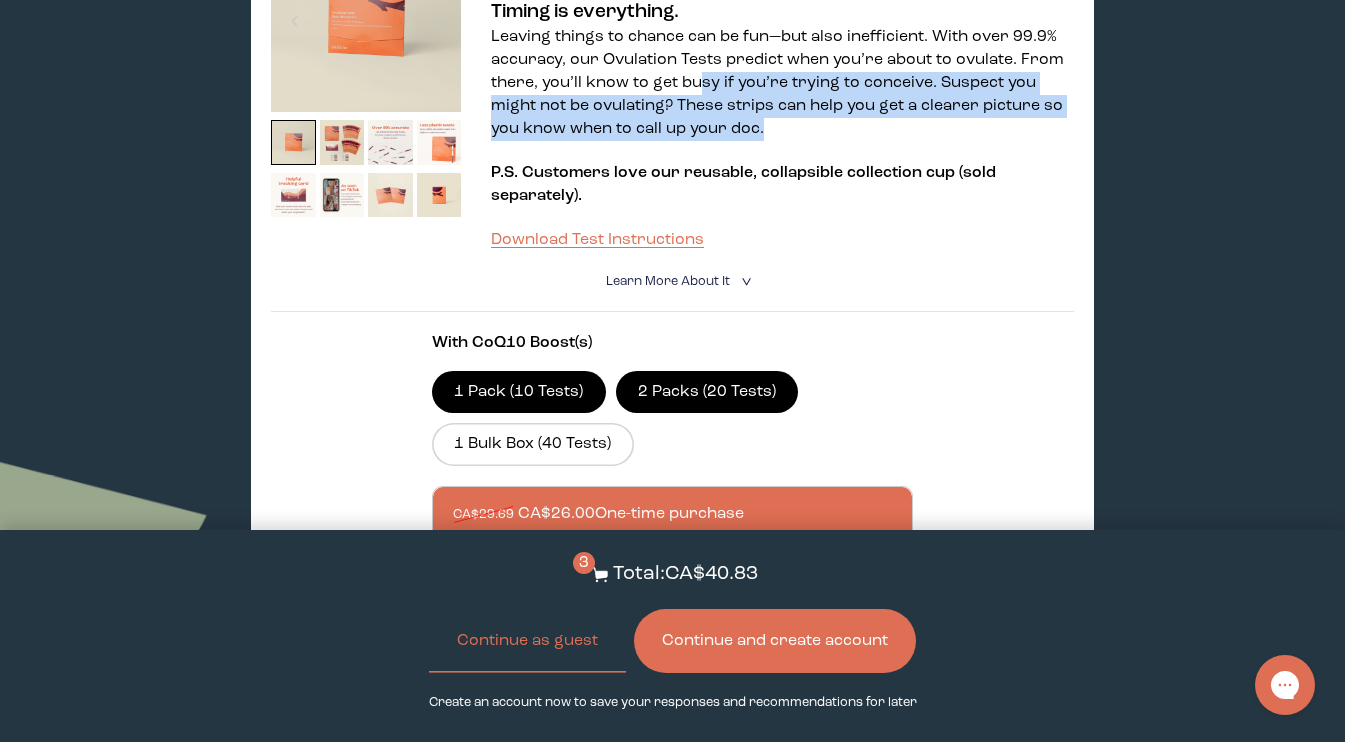 drag, startPoint x: 709, startPoint y: 143, endPoint x: 702, endPoint y: 77, distance: 66.37017 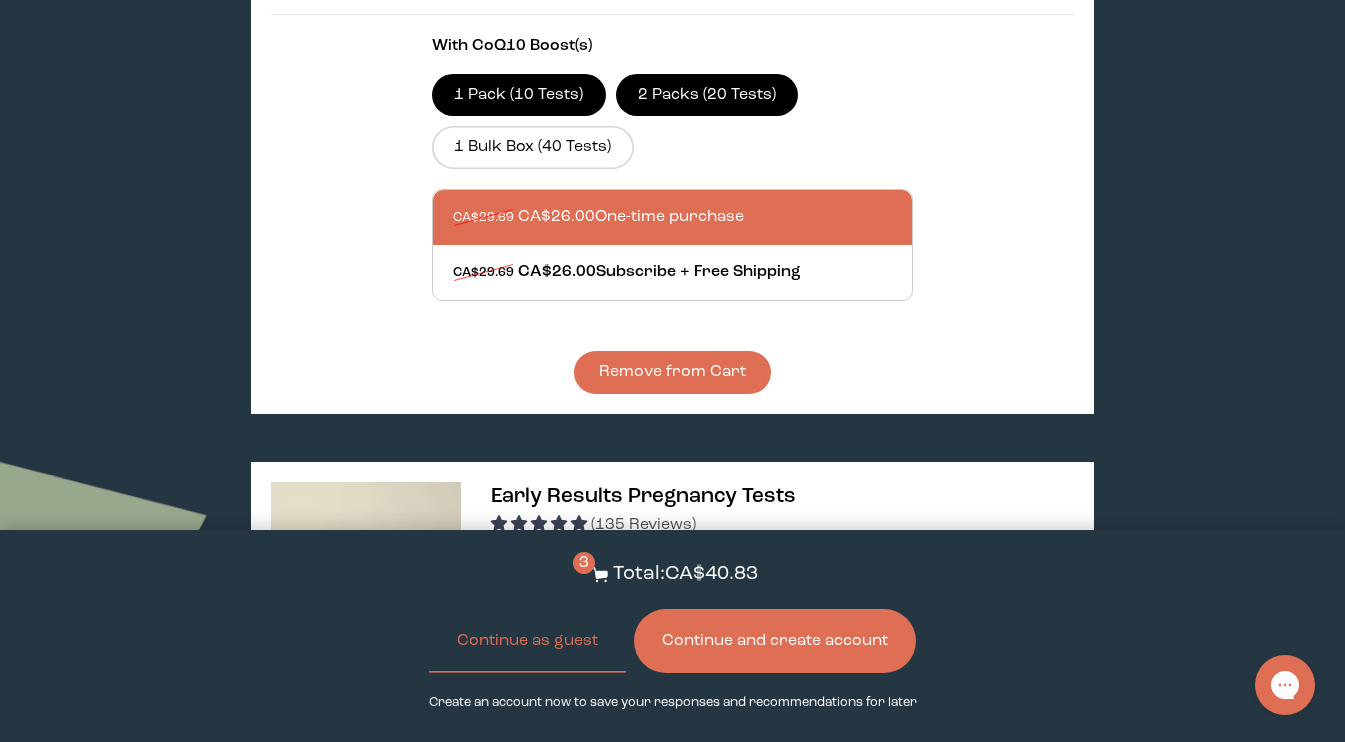 scroll, scrollTop: 1674, scrollLeft: 0, axis: vertical 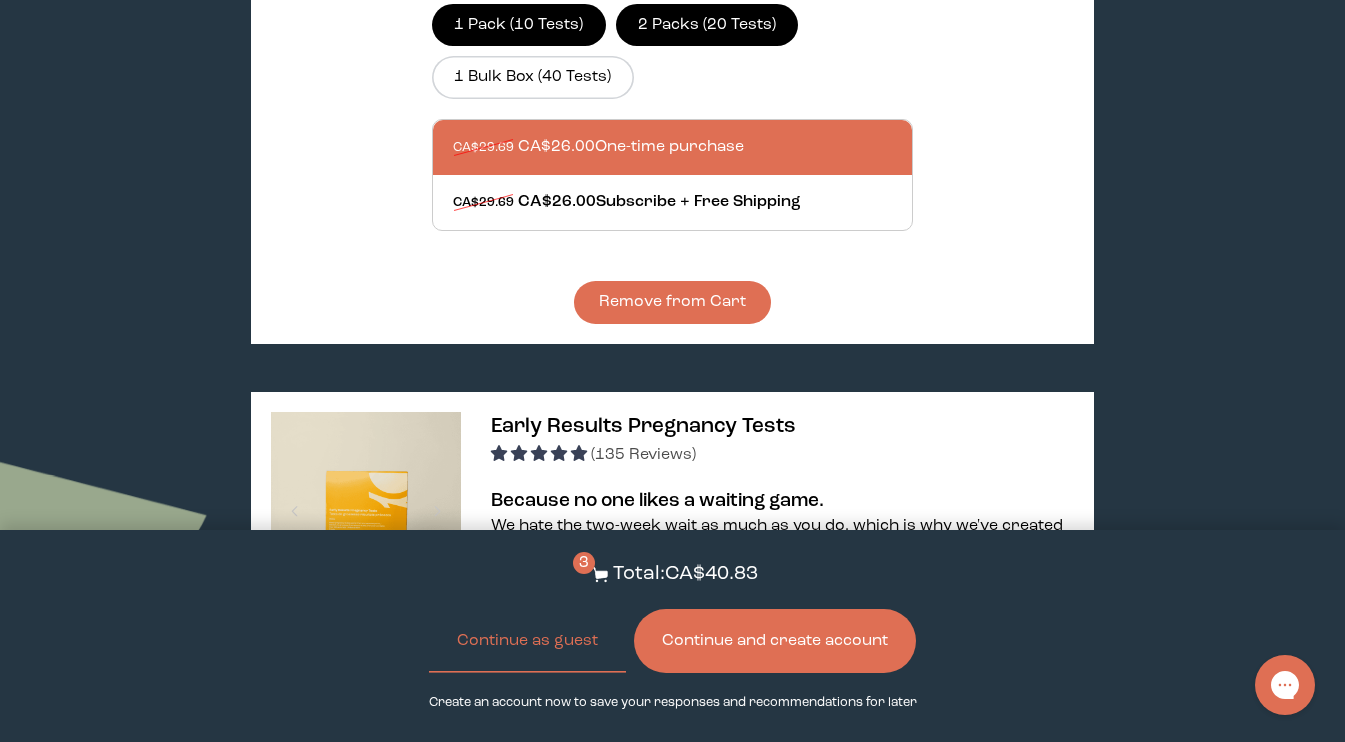 click at bounding box center (692, 147) 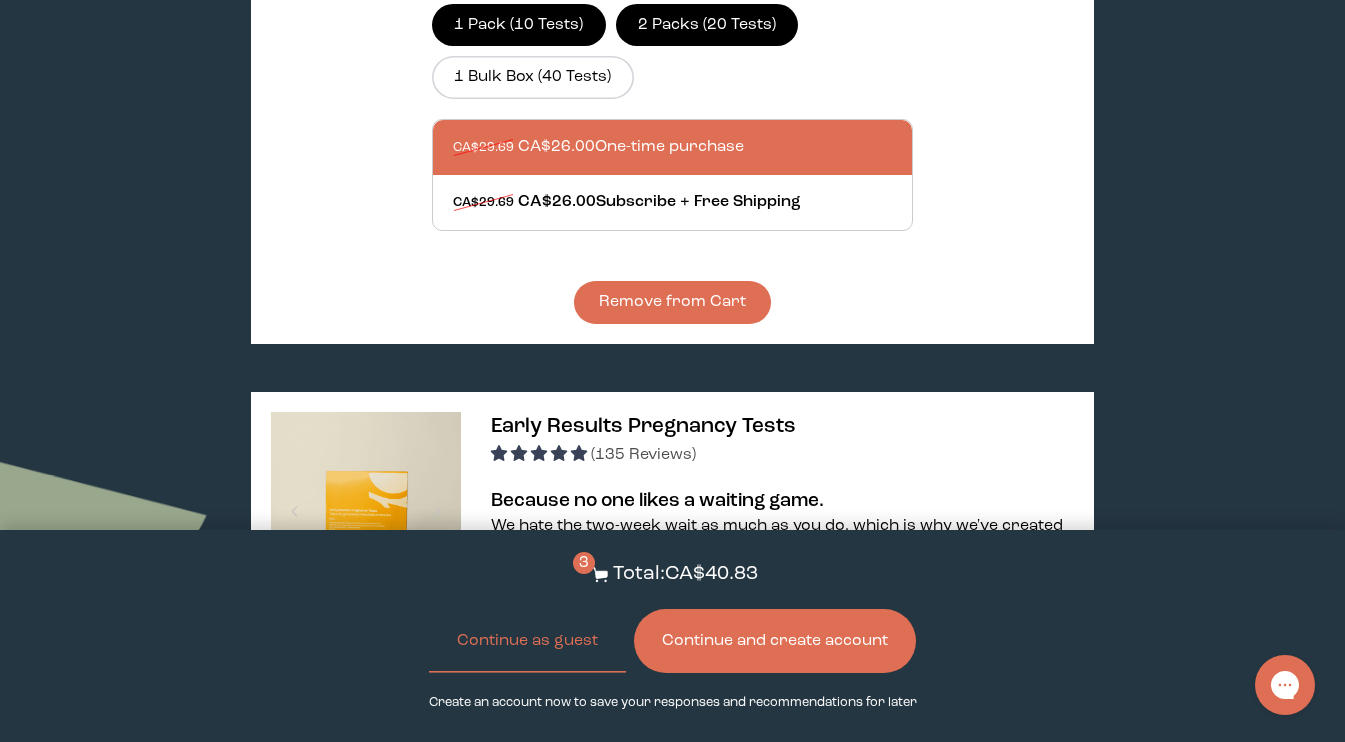 click on "Remove from Cart" at bounding box center (672, 302) 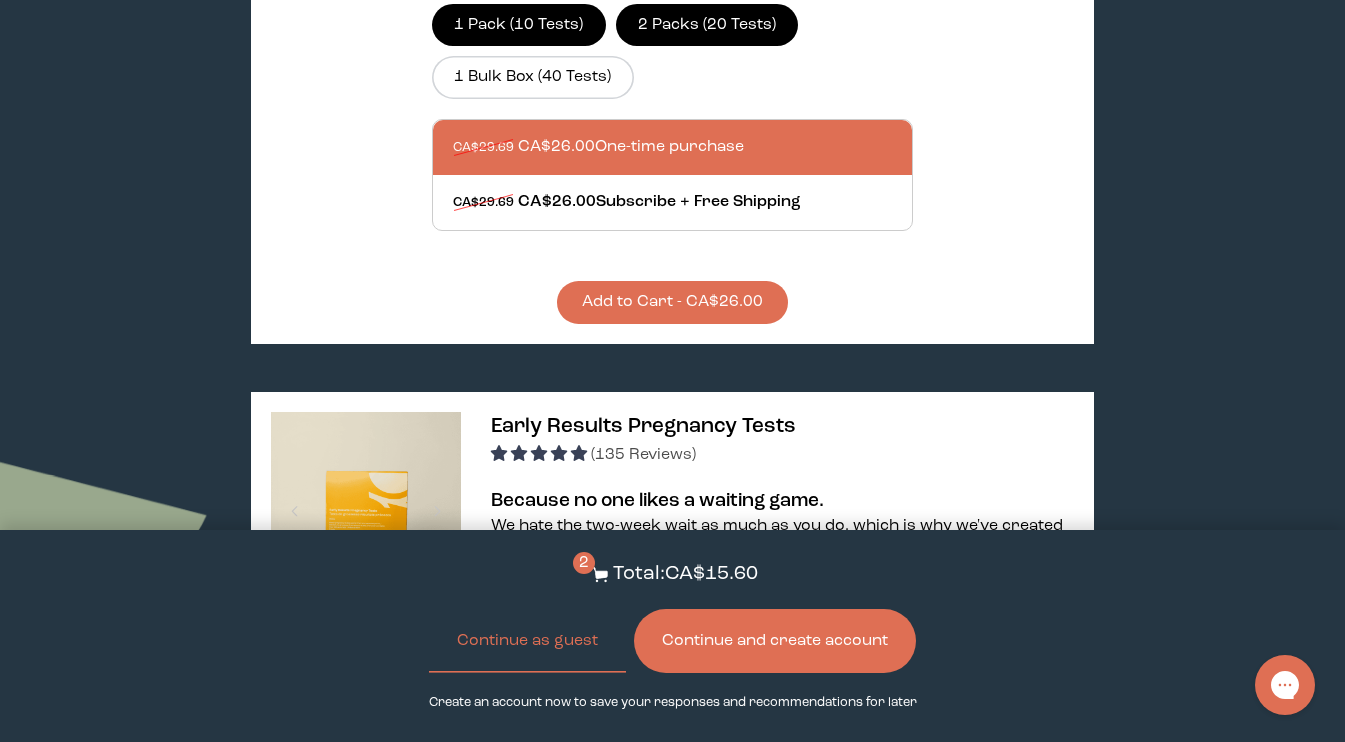 click on "Add to Cart - CA$26.00" at bounding box center (672, 302) 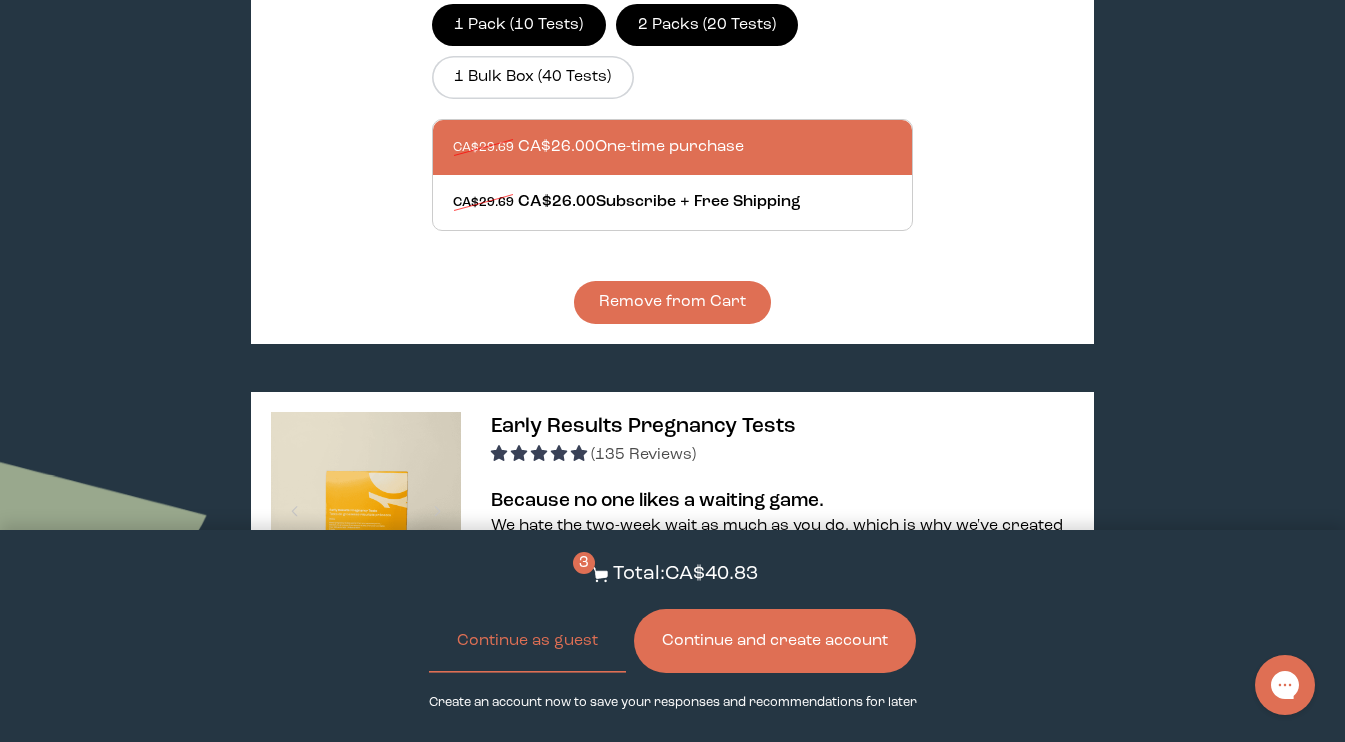 click on "Total:  CA$40.83" at bounding box center [685, 574] 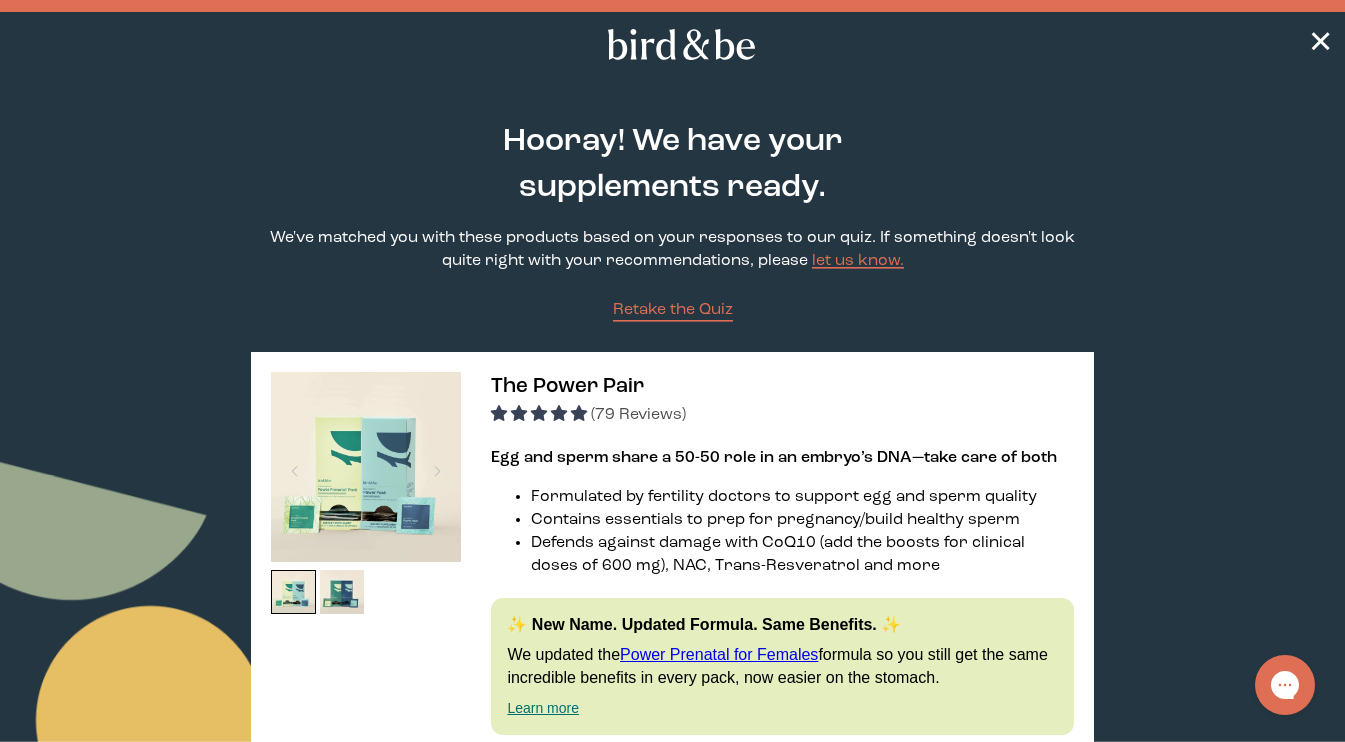 scroll, scrollTop: 1276, scrollLeft: 0, axis: vertical 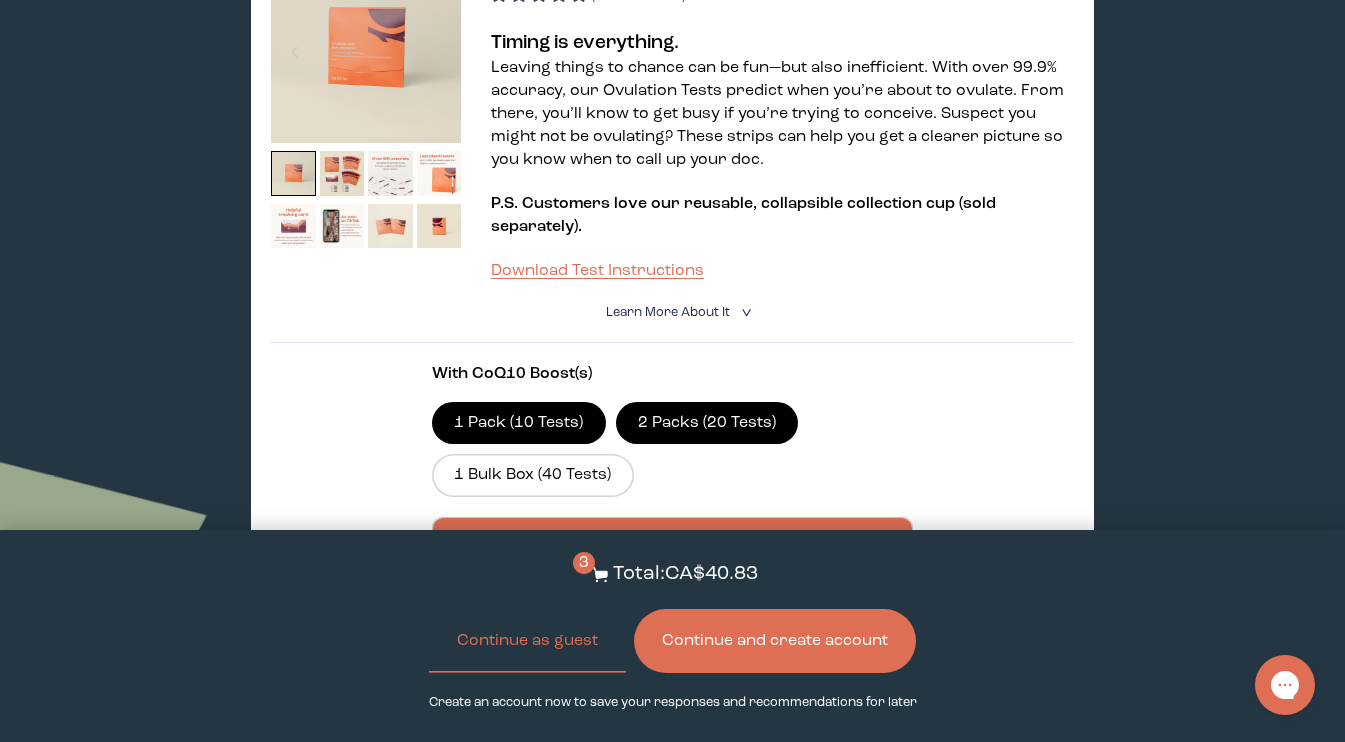 click on "Continue and create account" at bounding box center (775, 641) 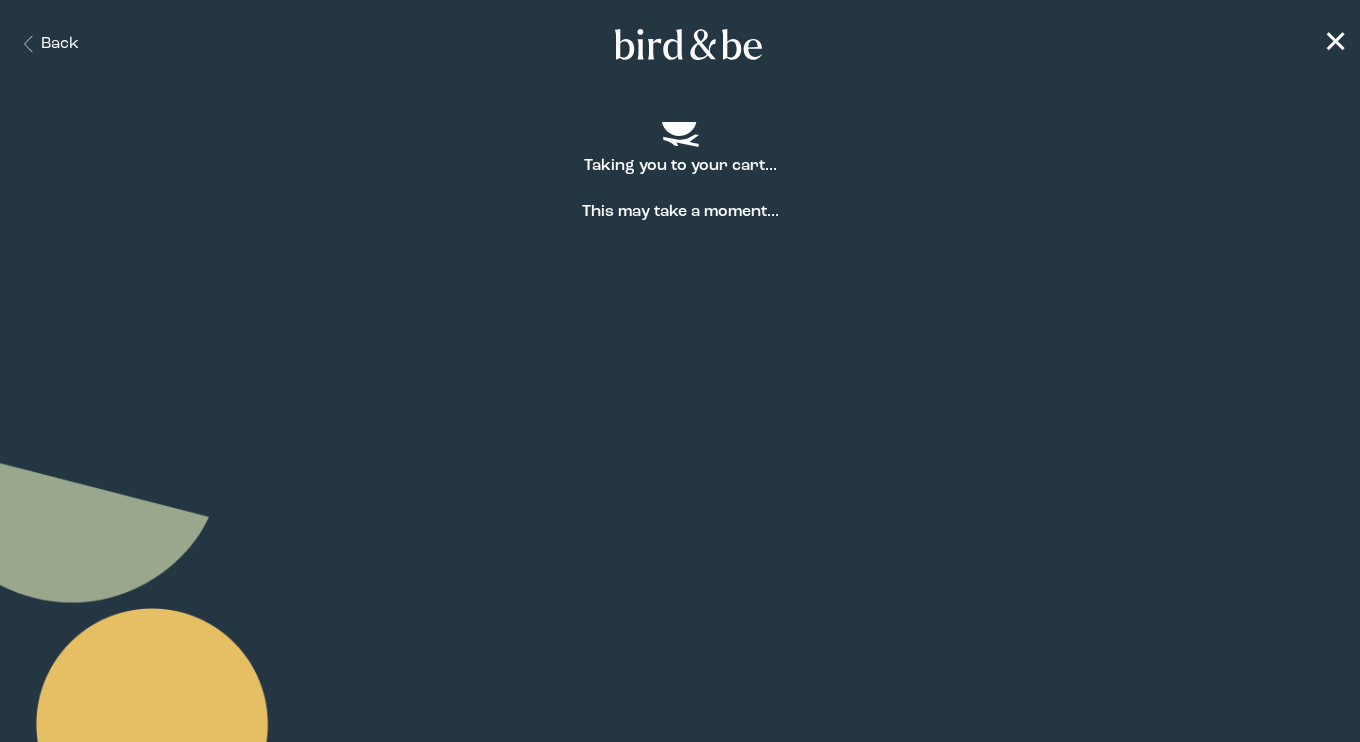 scroll, scrollTop: 0, scrollLeft: 0, axis: both 